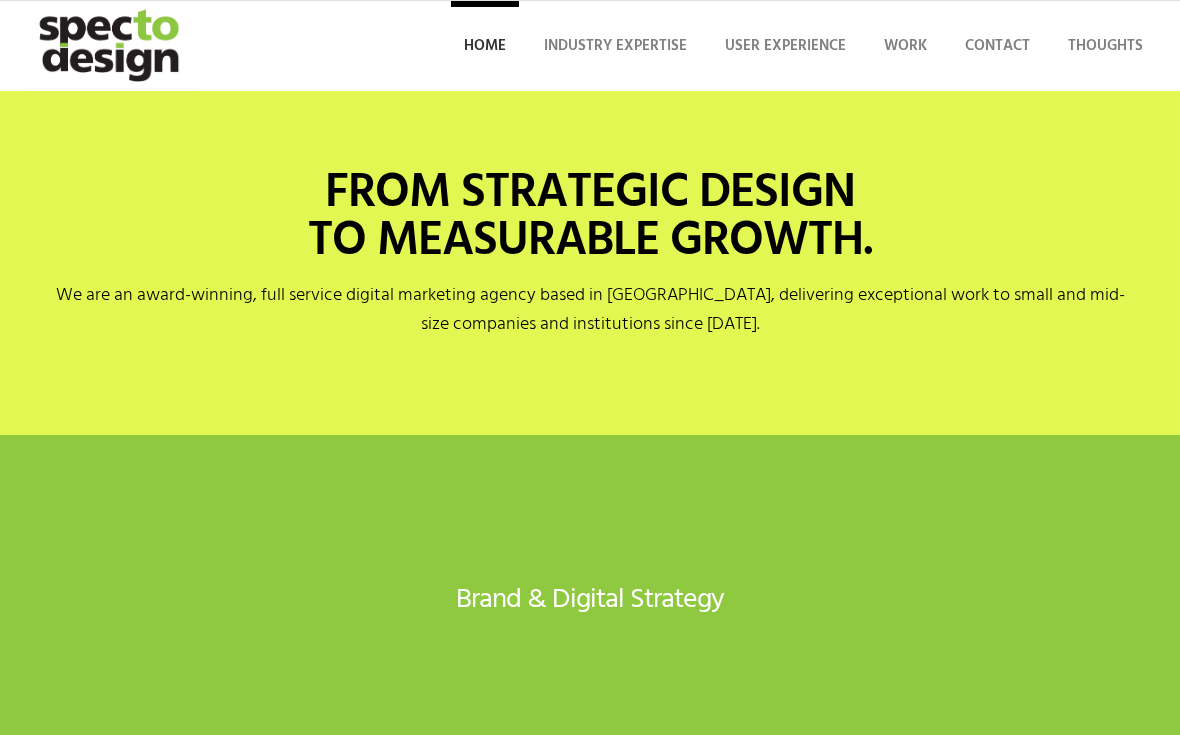 scroll, scrollTop: 0, scrollLeft: 0, axis: both 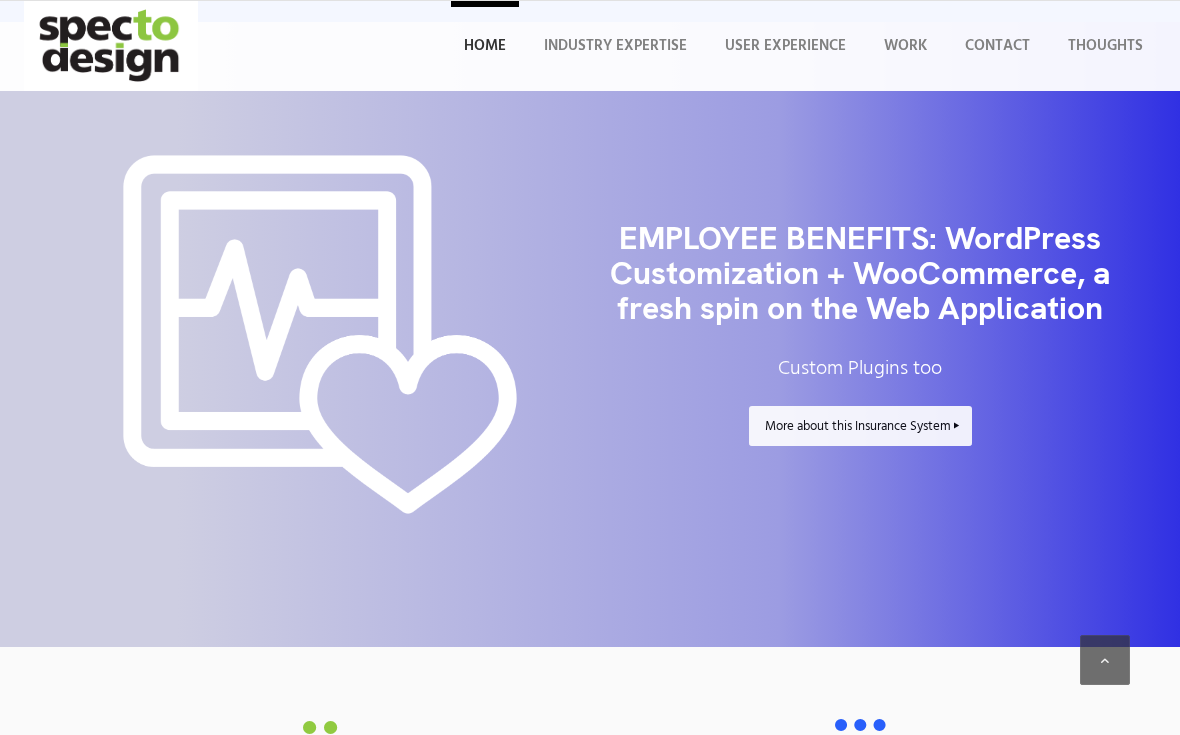click on "More about this Insurance System" at bounding box center (860, 426) 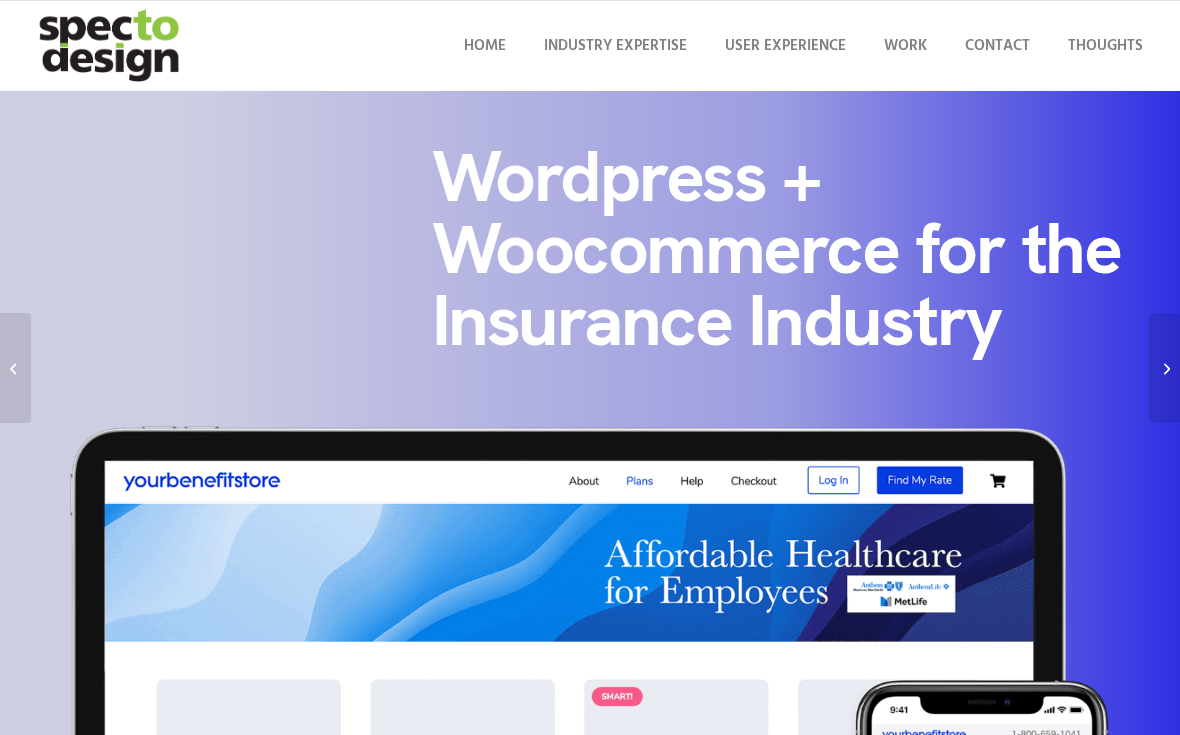 scroll, scrollTop: 0, scrollLeft: 0, axis: both 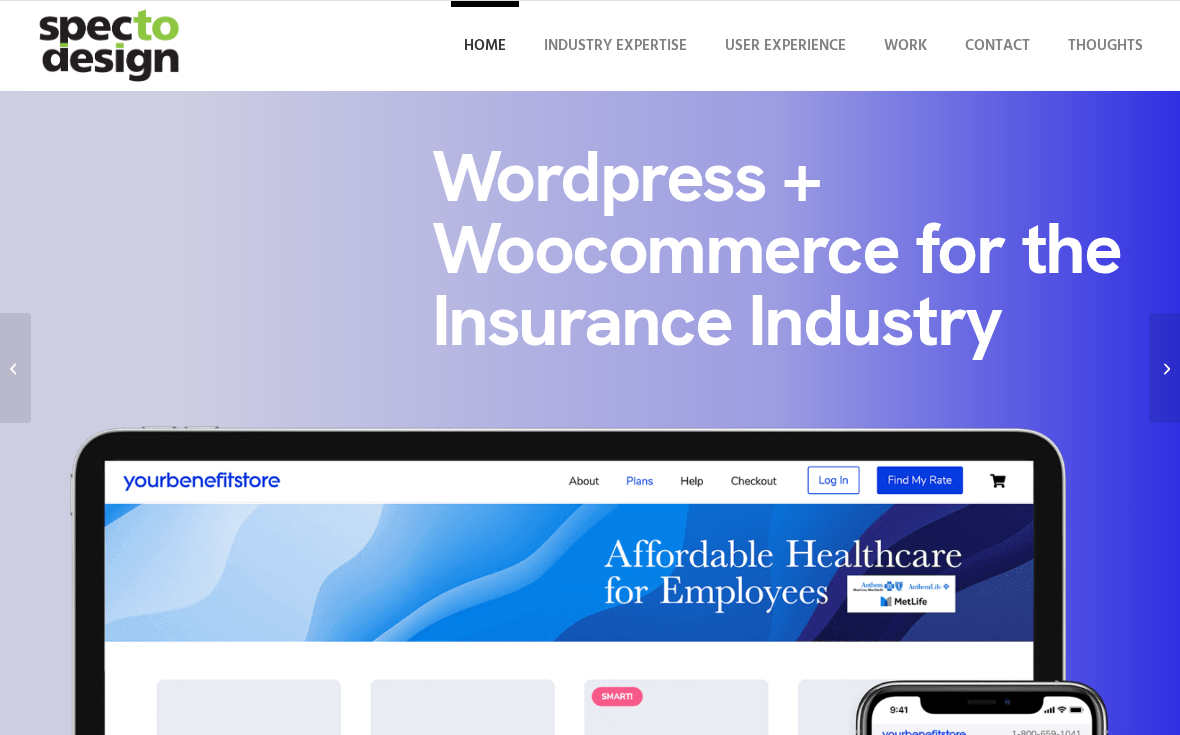 click on "Home" at bounding box center [485, 46] 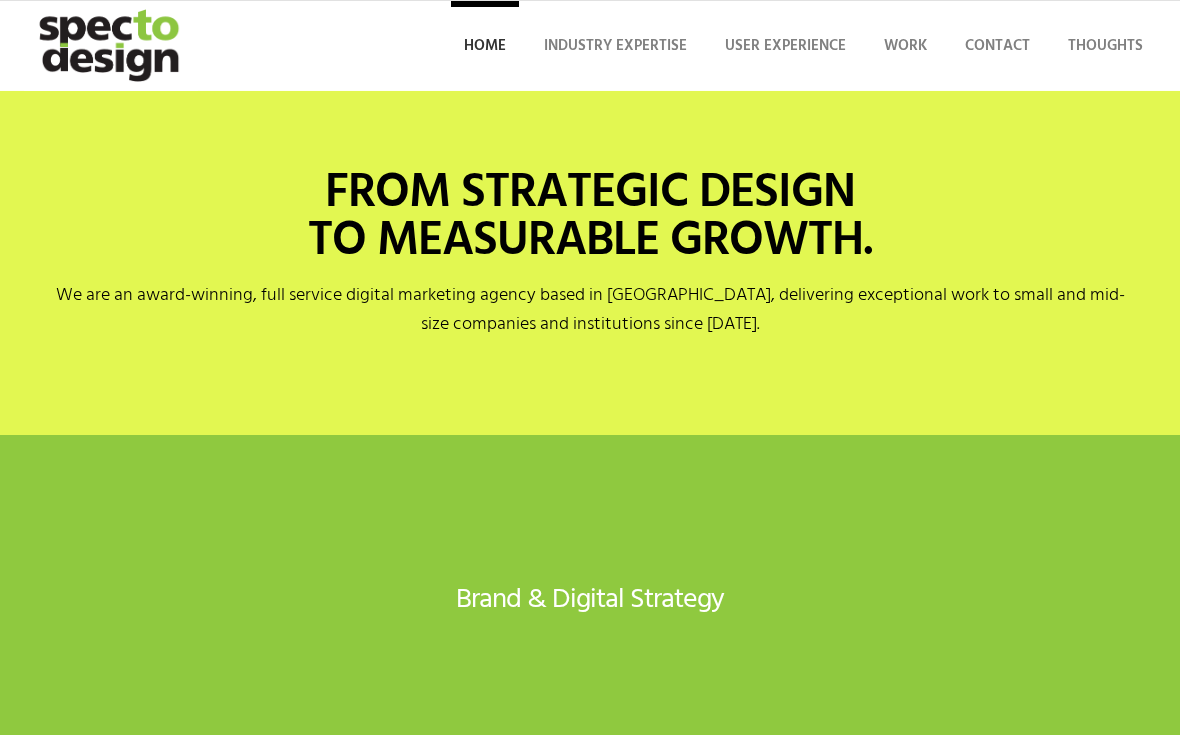 scroll, scrollTop: 0, scrollLeft: 0, axis: both 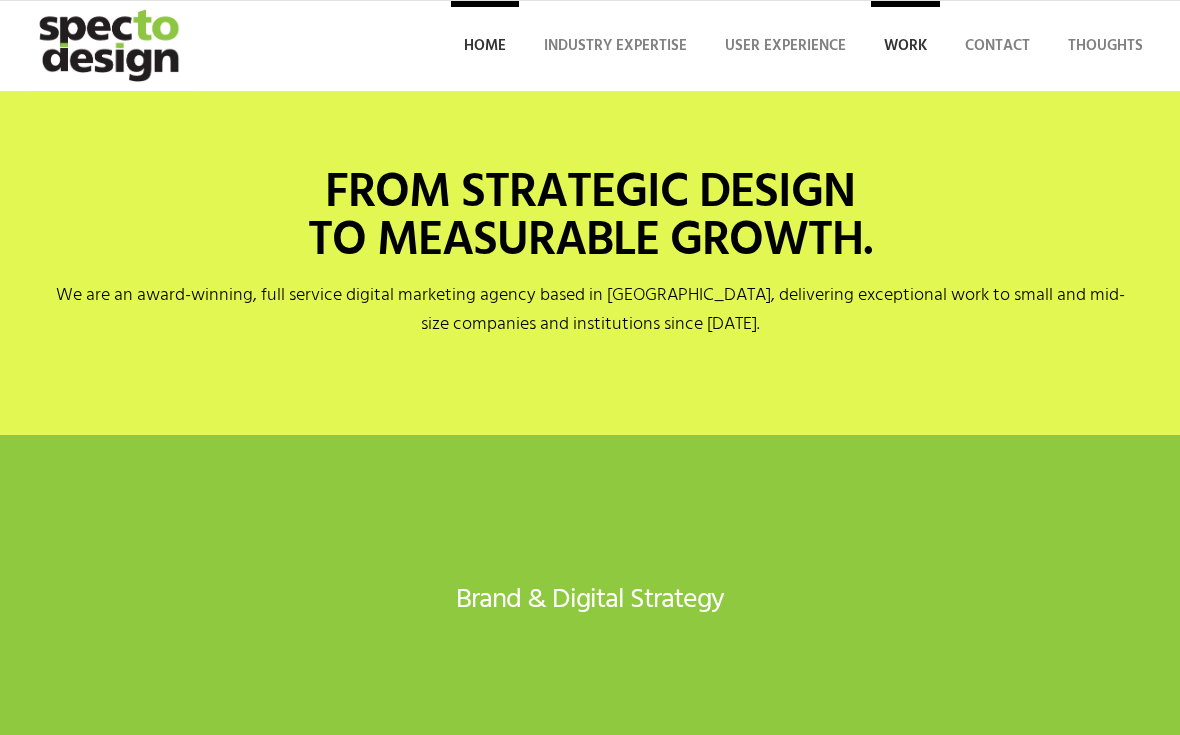 click on "Work" at bounding box center [905, 46] 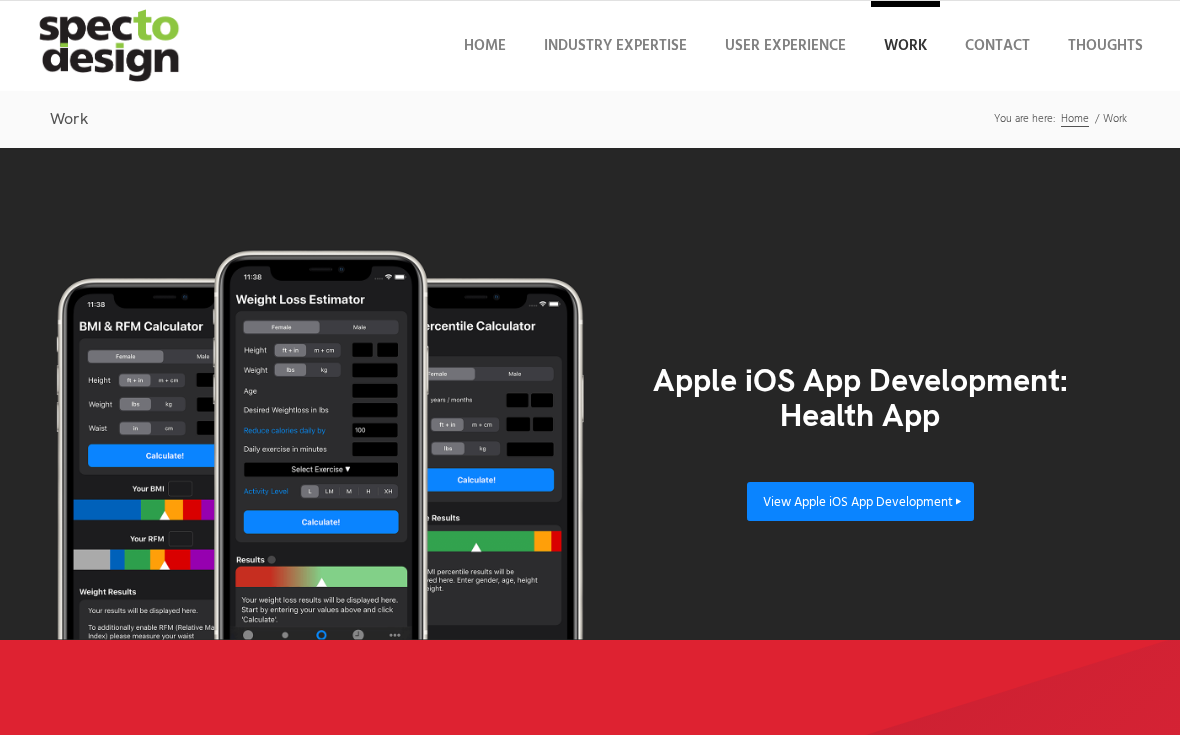 scroll, scrollTop: 0, scrollLeft: 0, axis: both 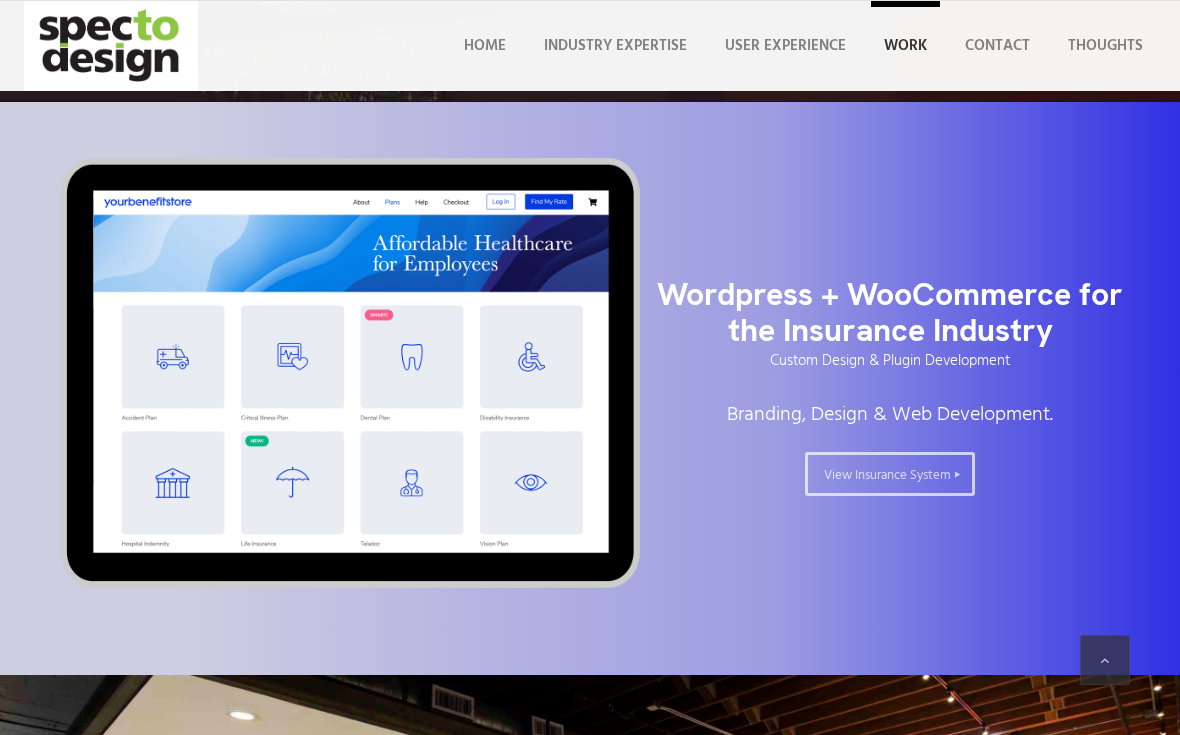 click on "View Insurance System" at bounding box center [890, 474] 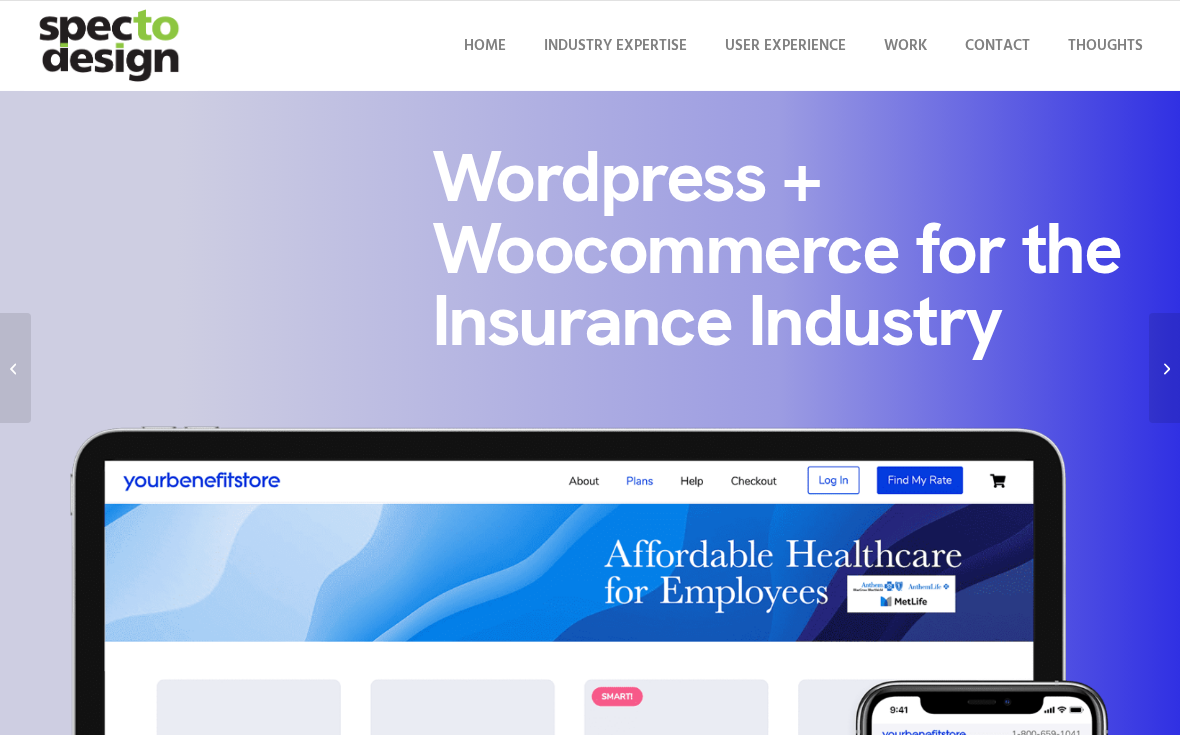 scroll, scrollTop: 0, scrollLeft: 0, axis: both 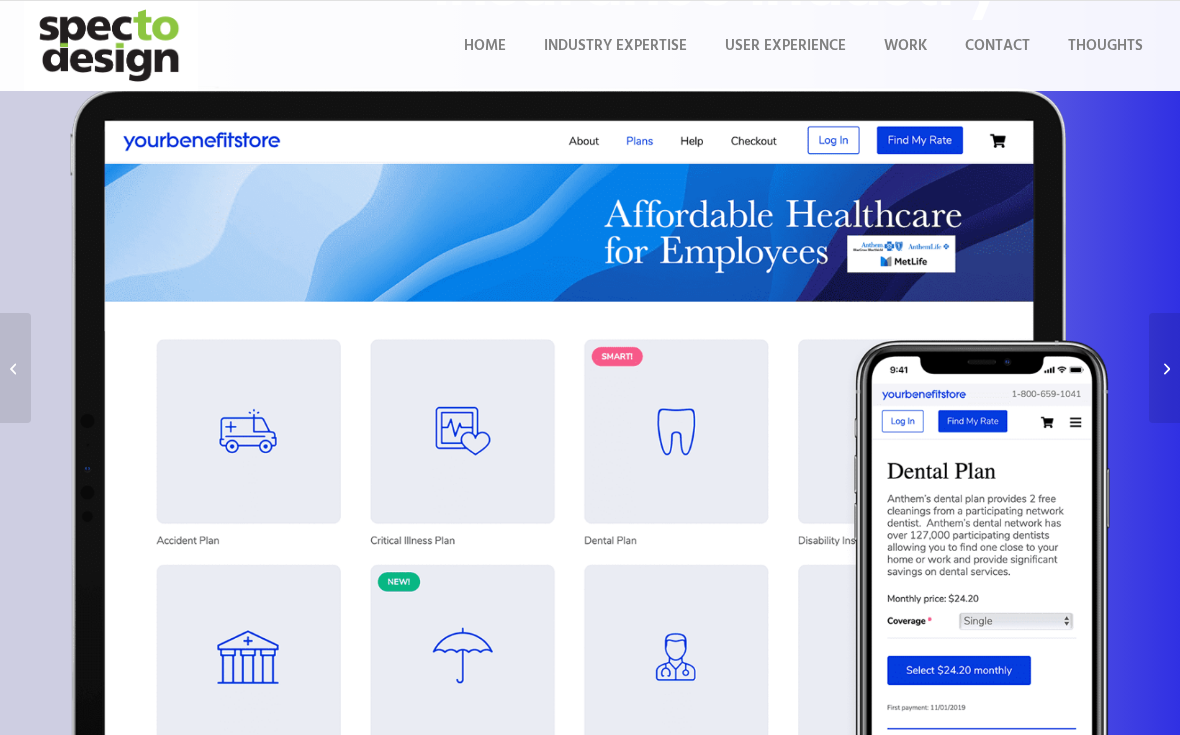 click at bounding box center [590, 469] 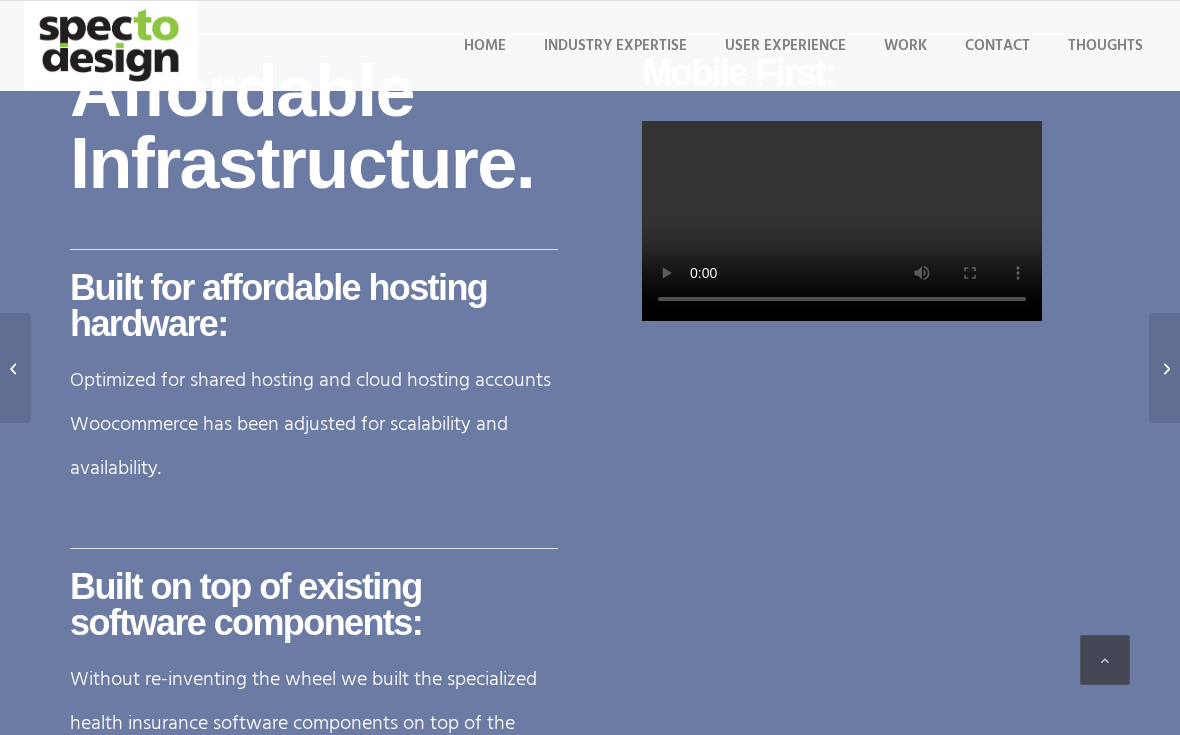 scroll, scrollTop: 2657, scrollLeft: 0, axis: vertical 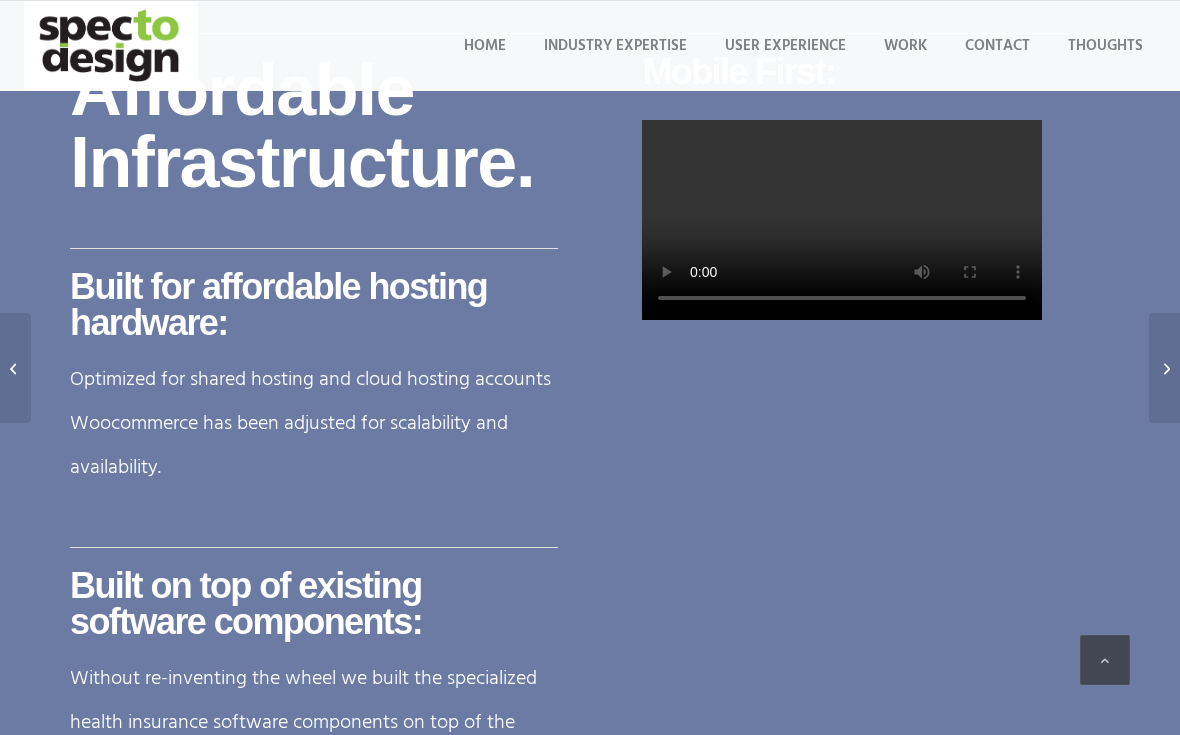 click on "Your browser does not support the video tag." at bounding box center (842, 220) 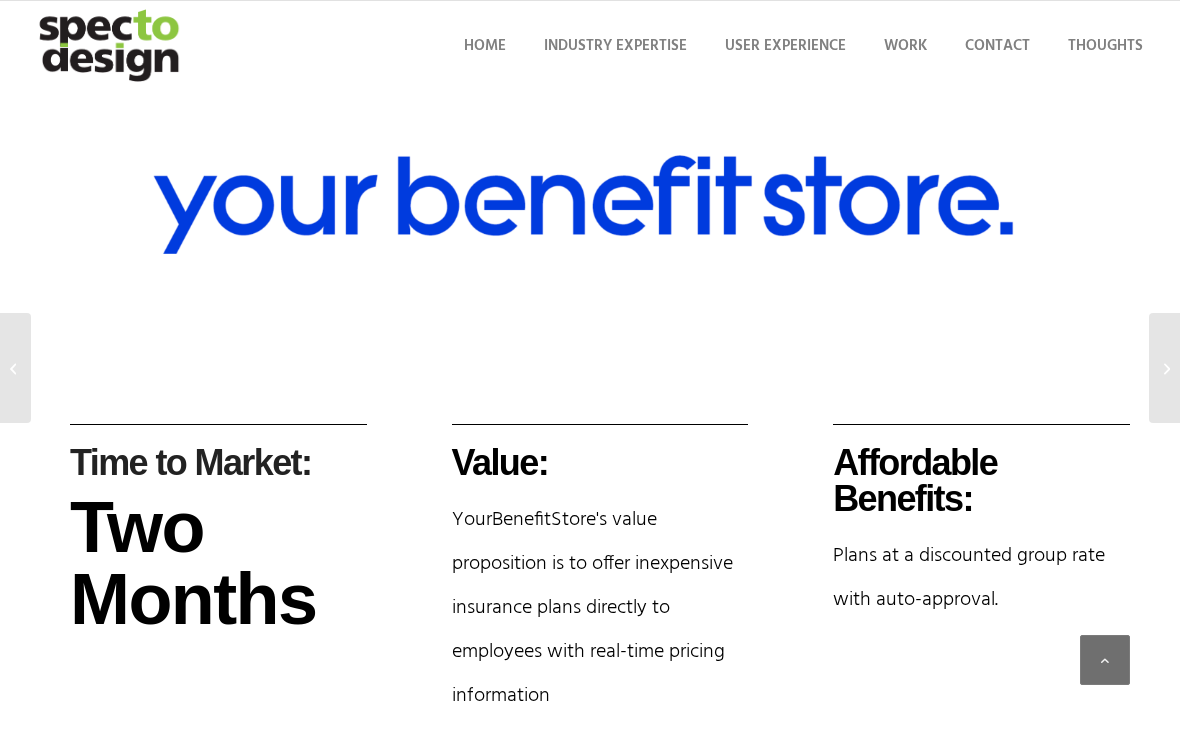 scroll, scrollTop: 1654, scrollLeft: 0, axis: vertical 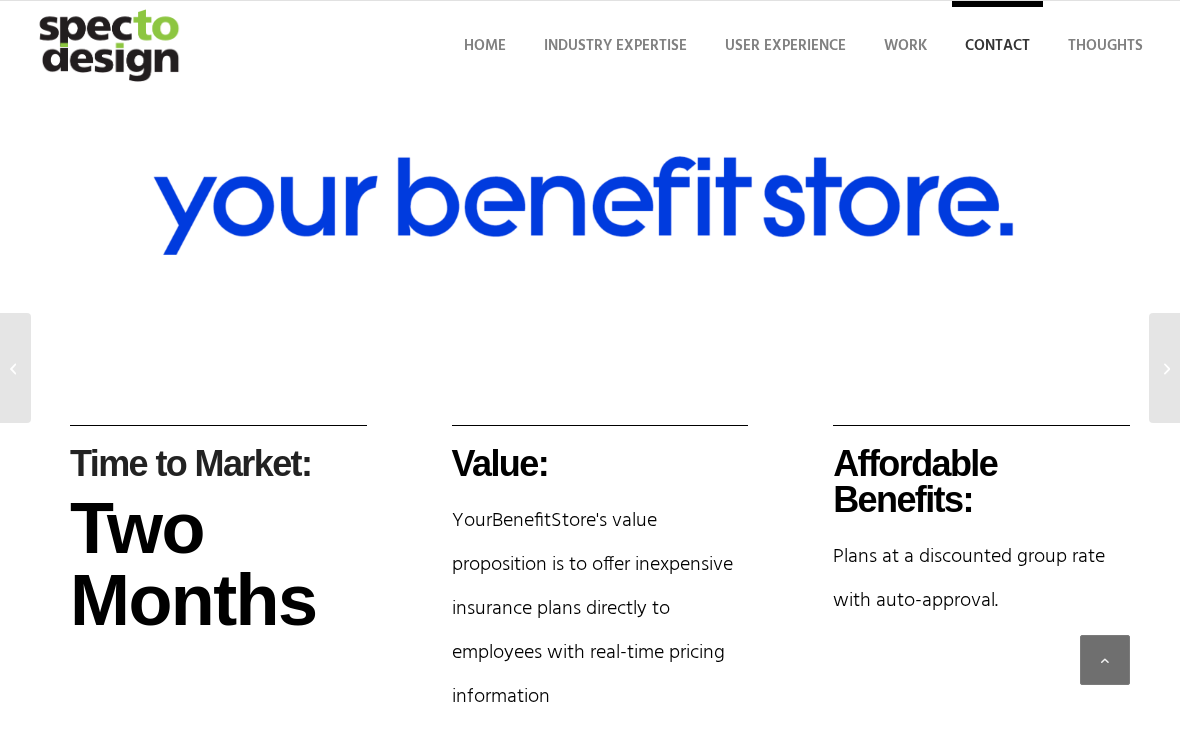 click on "Contact" at bounding box center (997, 46) 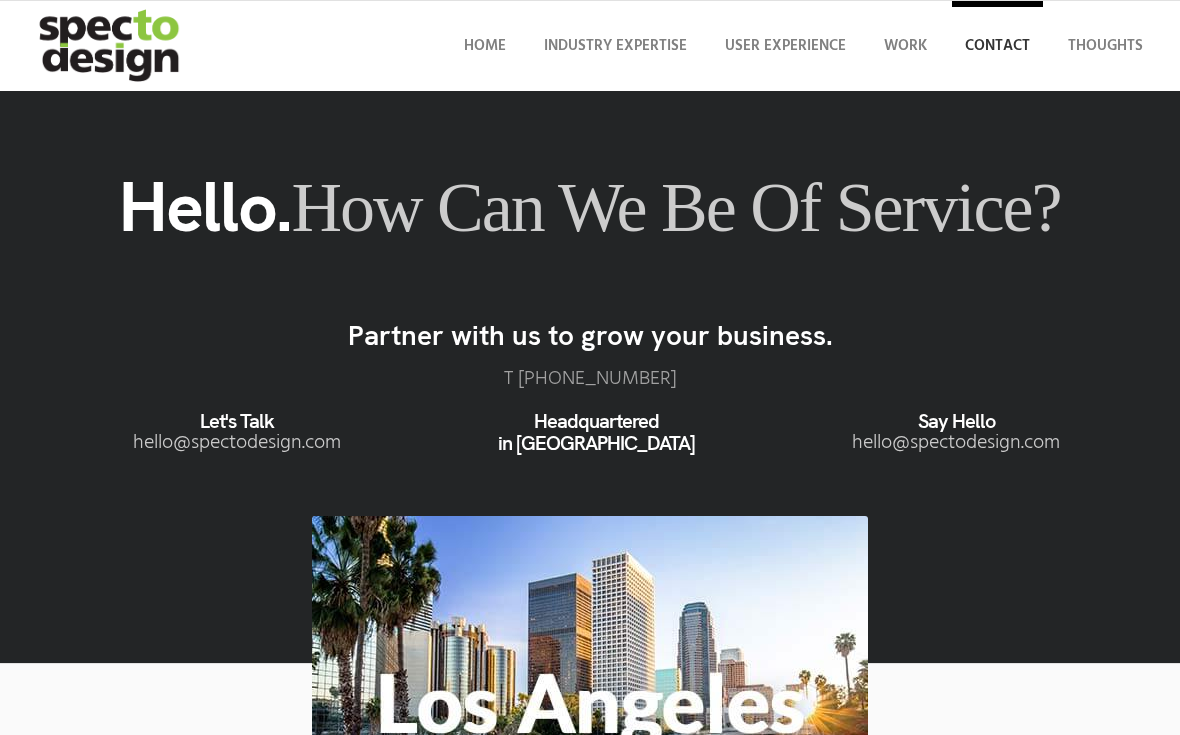 scroll, scrollTop: 0, scrollLeft: 0, axis: both 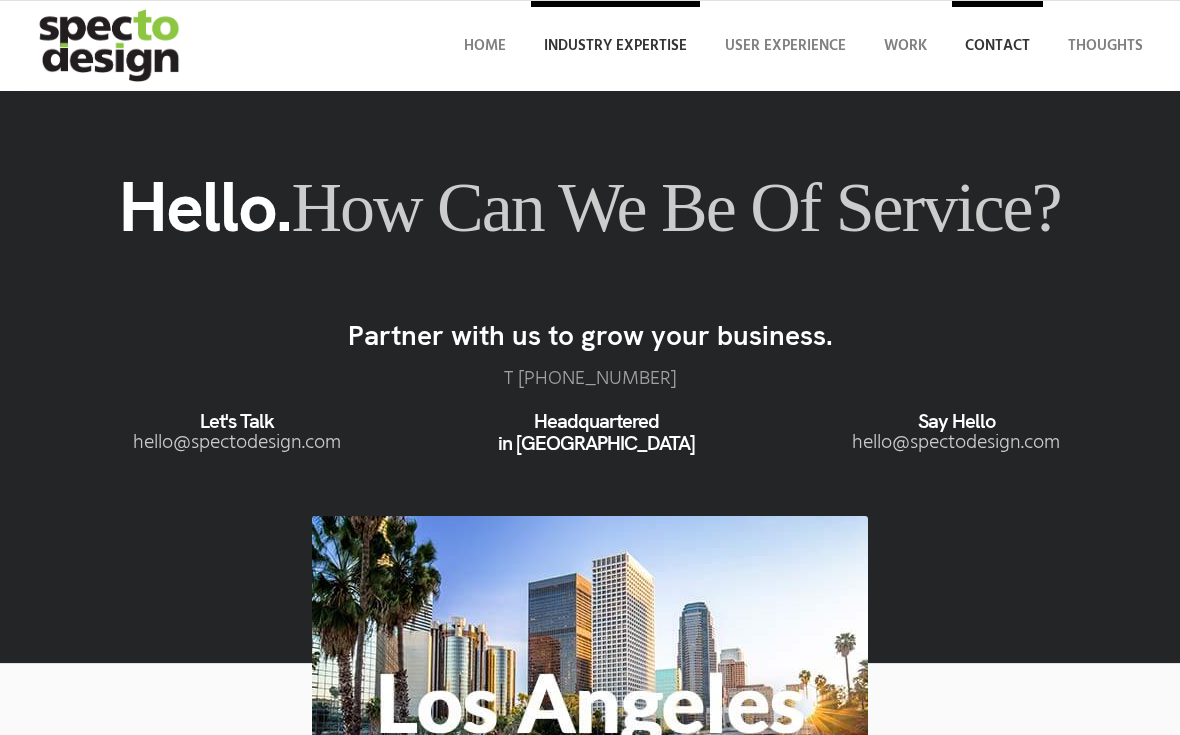 click on "Industry Expertise" at bounding box center (615, 46) 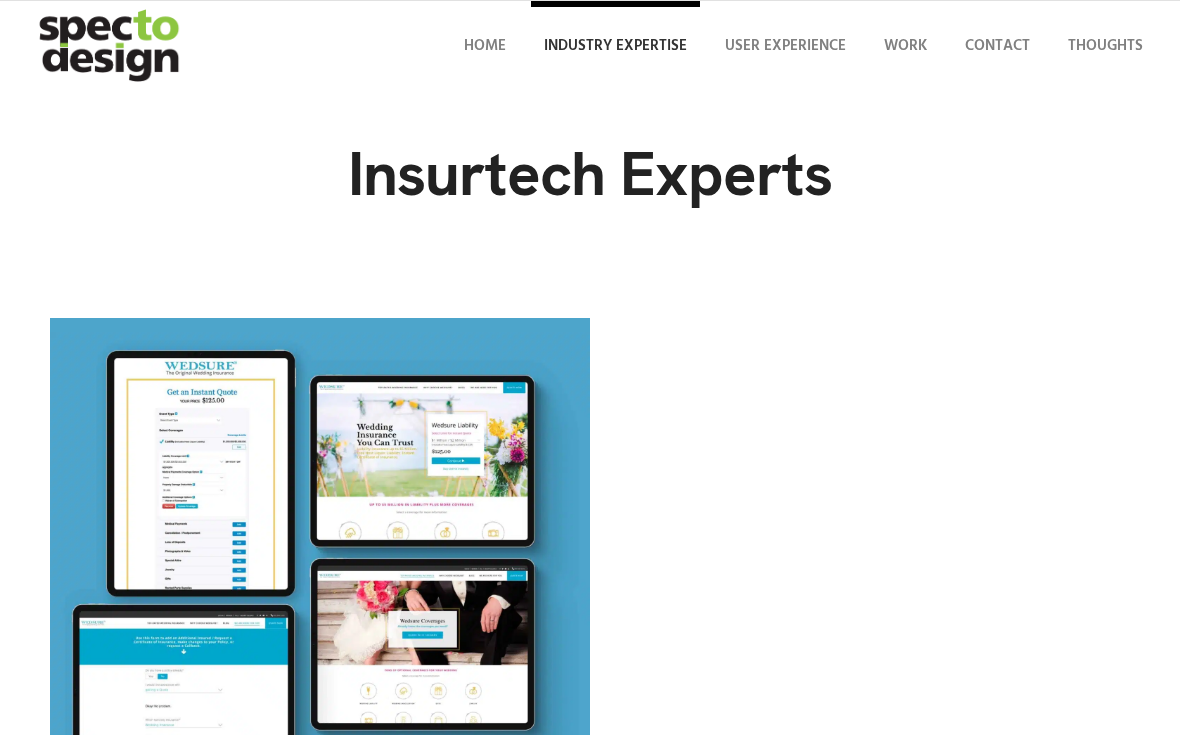 scroll, scrollTop: 0, scrollLeft: 0, axis: both 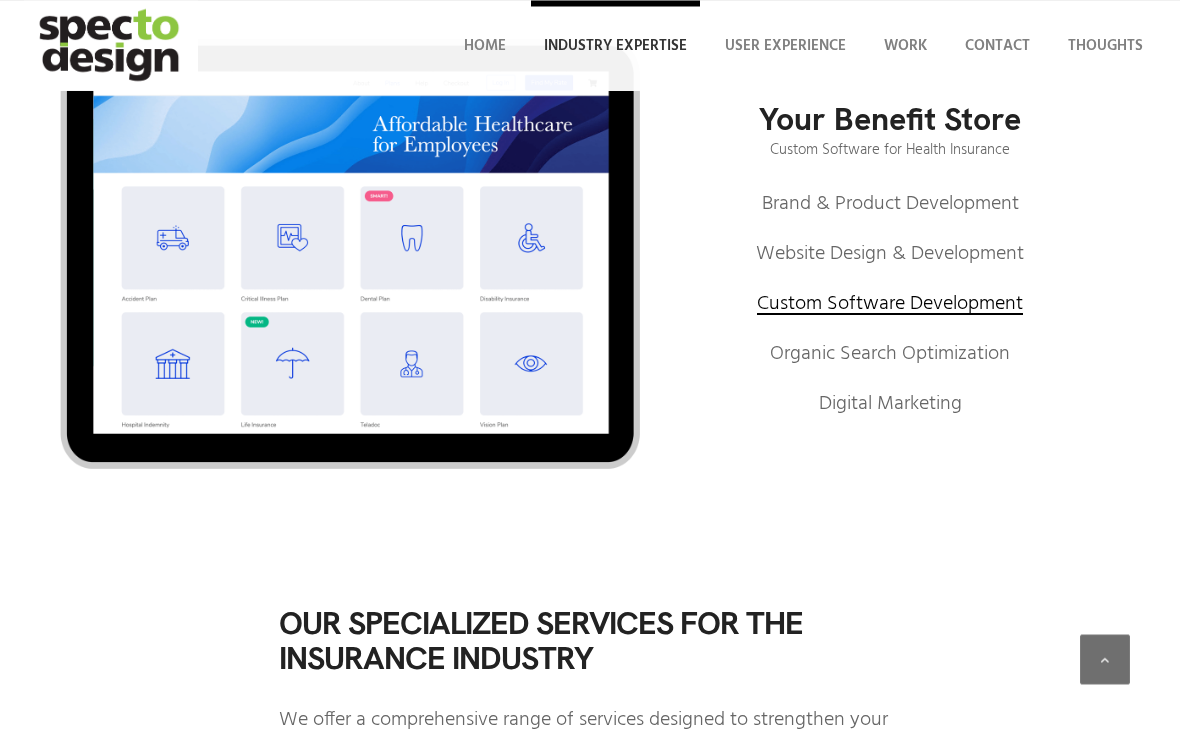 click on "Brand & Product Development" at bounding box center (890, 205) 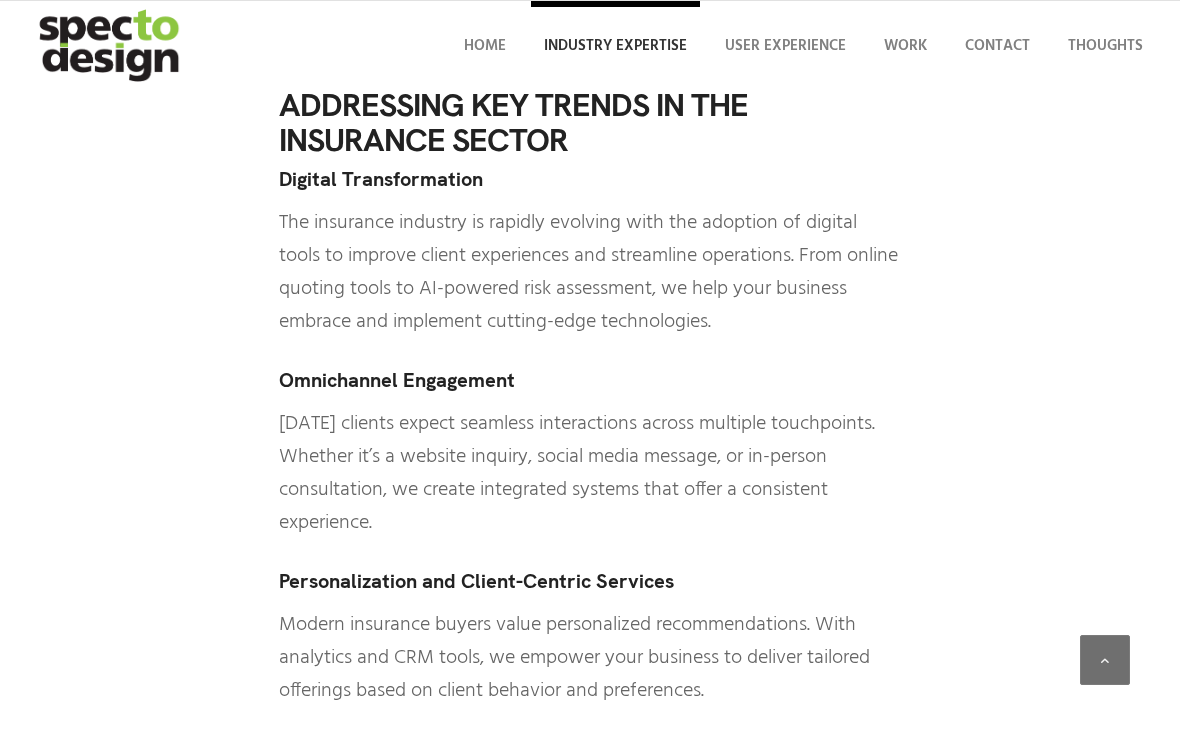 click at bounding box center (1048, 507) 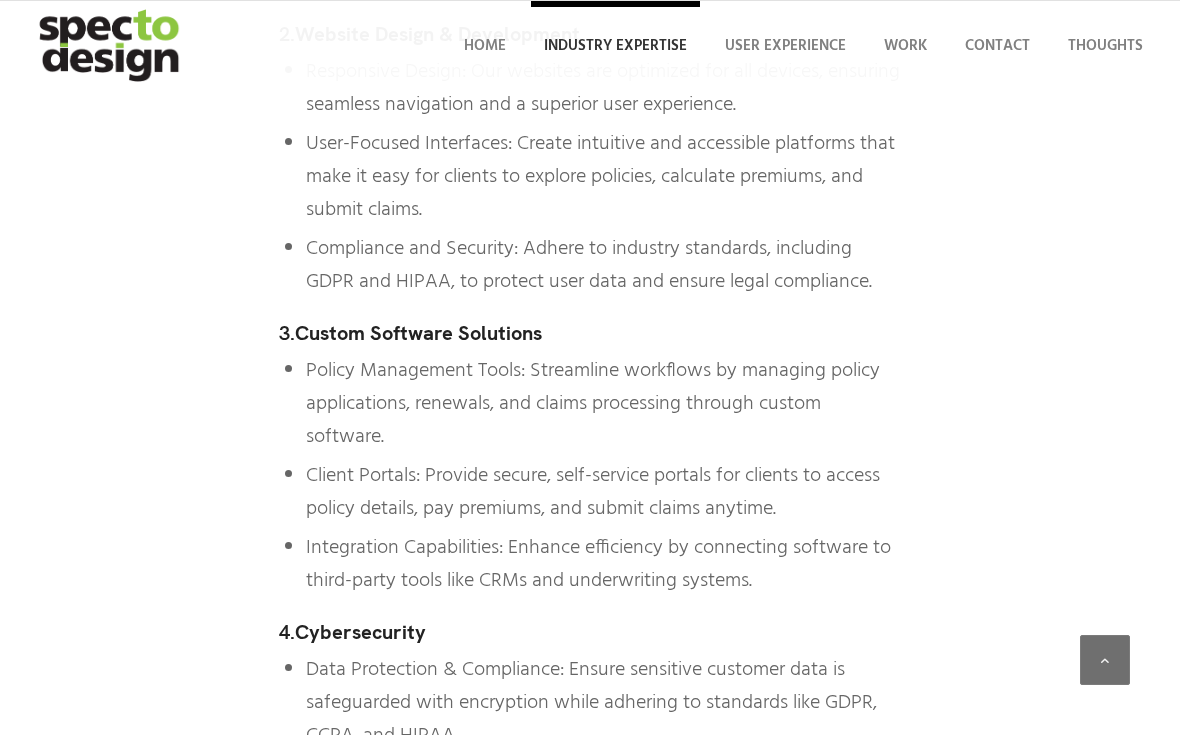 scroll, scrollTop: 4721, scrollLeft: 0, axis: vertical 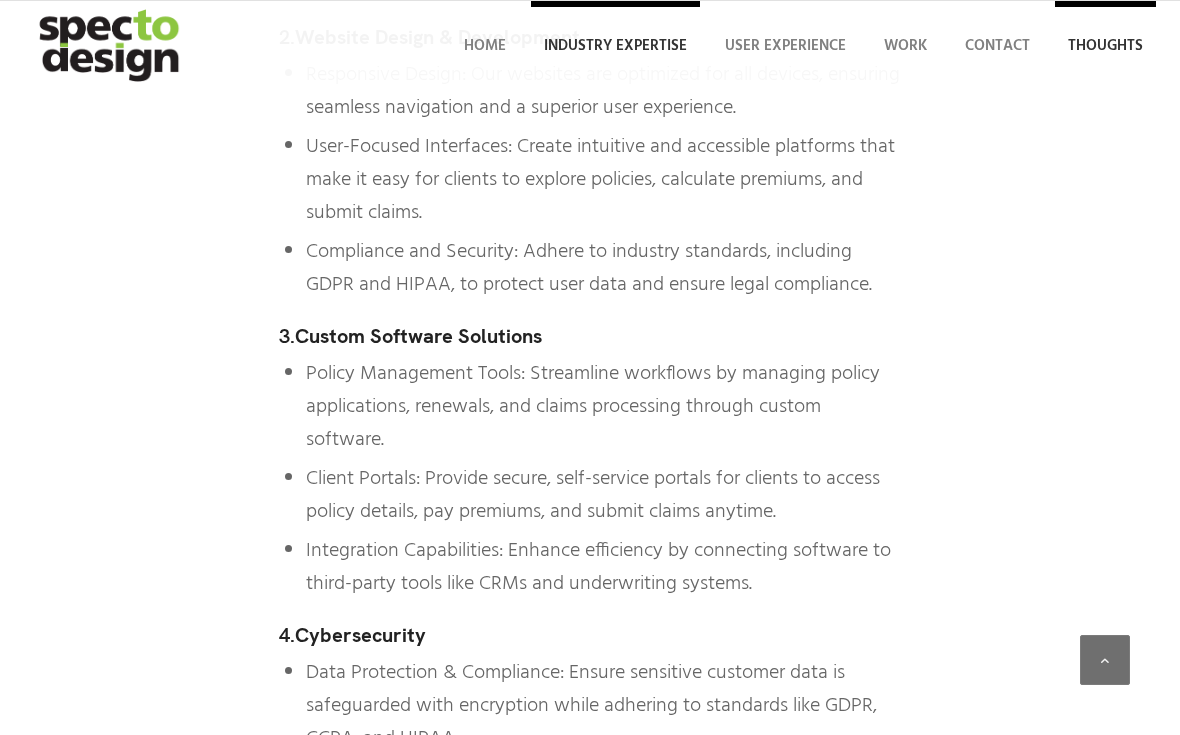 click on "Thoughts" at bounding box center [1105, 46] 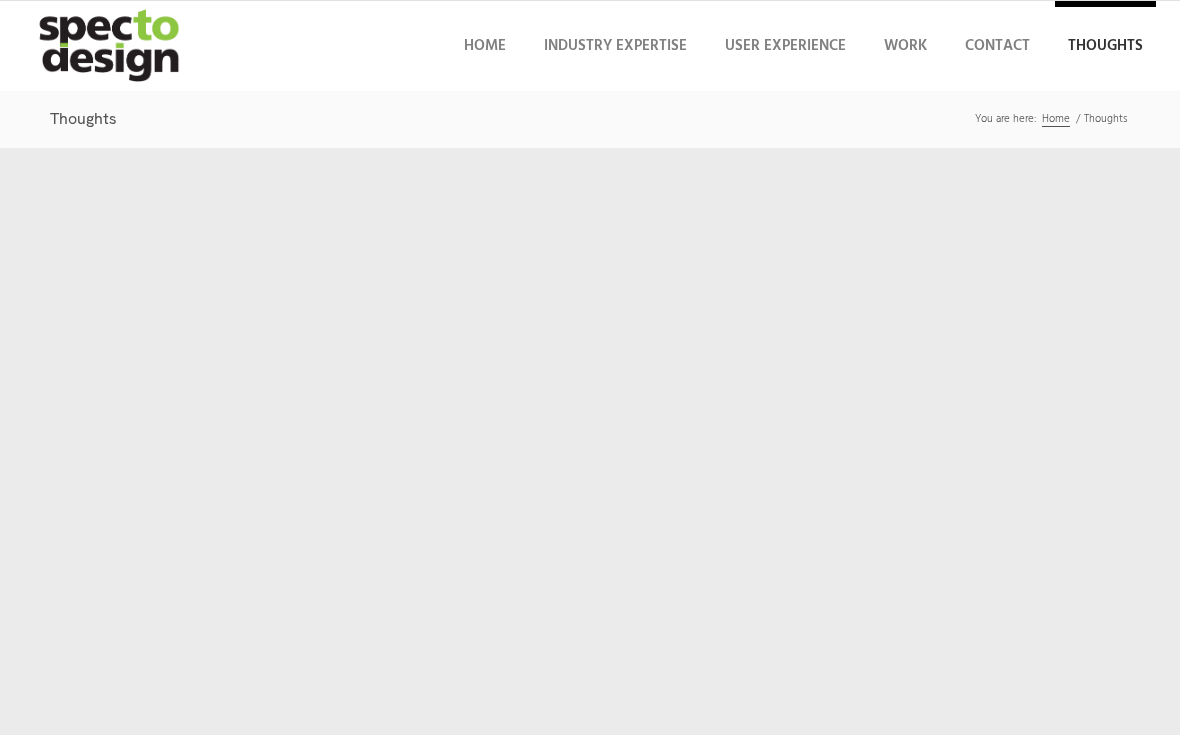 scroll, scrollTop: 0, scrollLeft: 0, axis: both 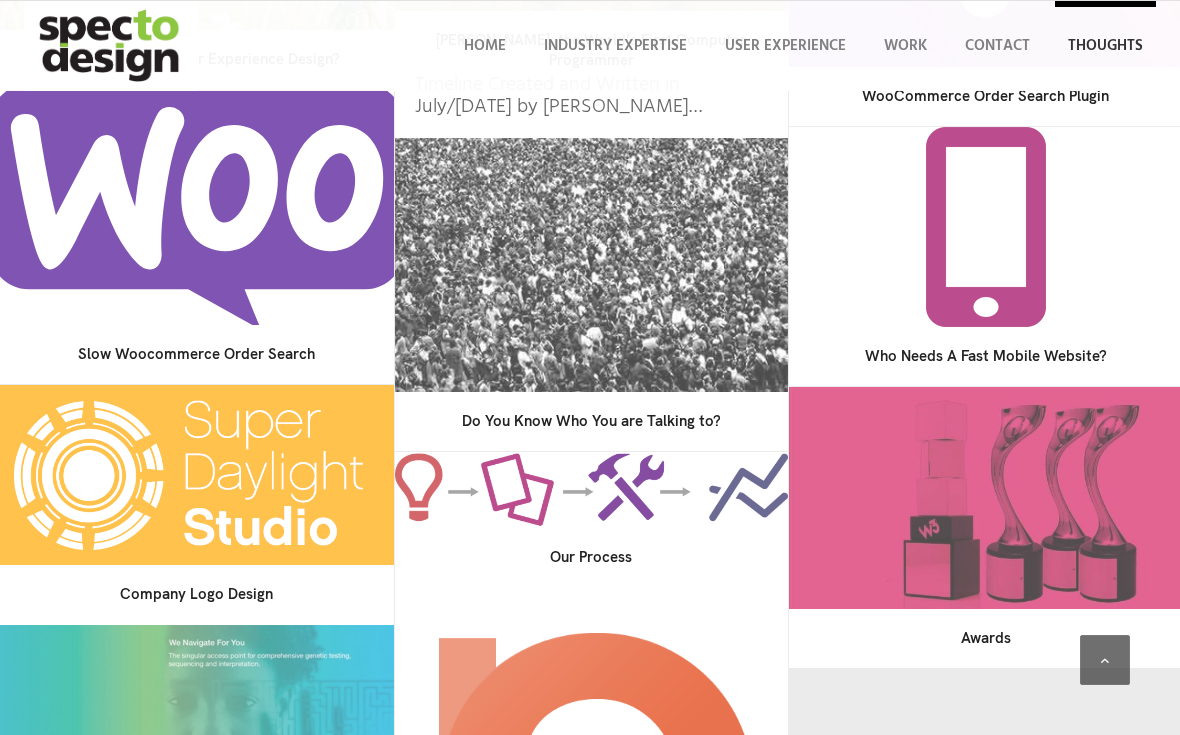 click at bounding box center [196, 207] 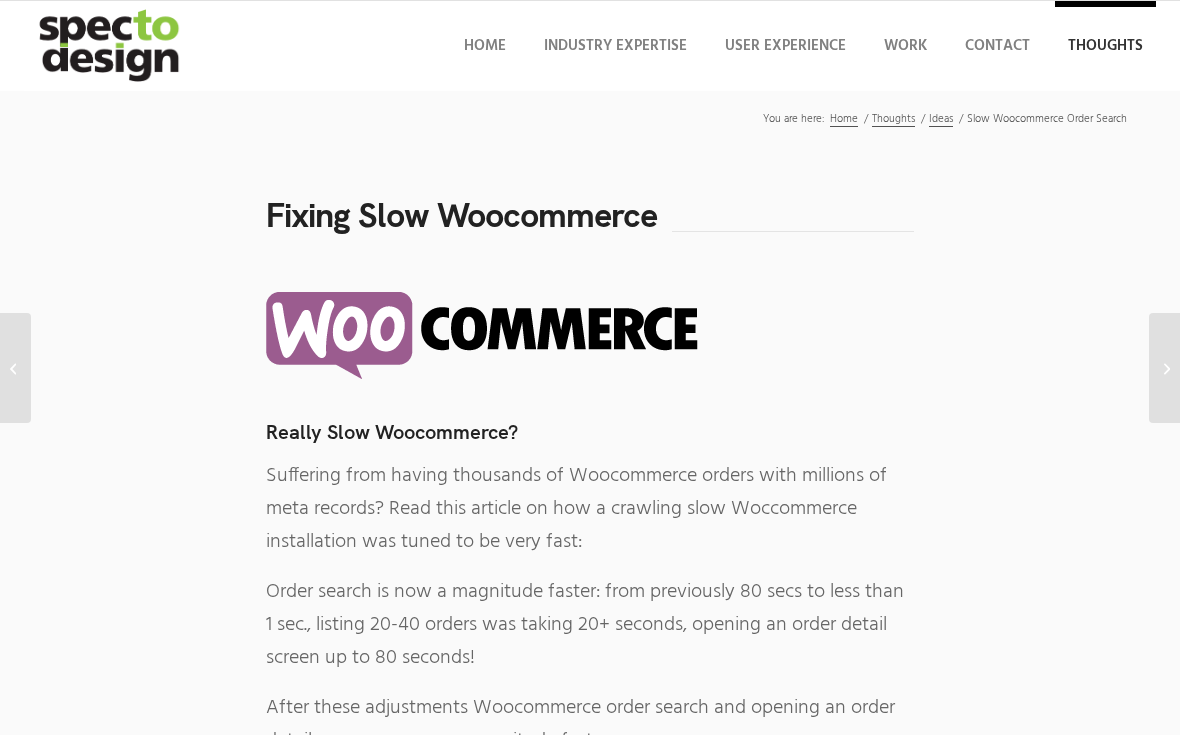 scroll, scrollTop: 0, scrollLeft: 0, axis: both 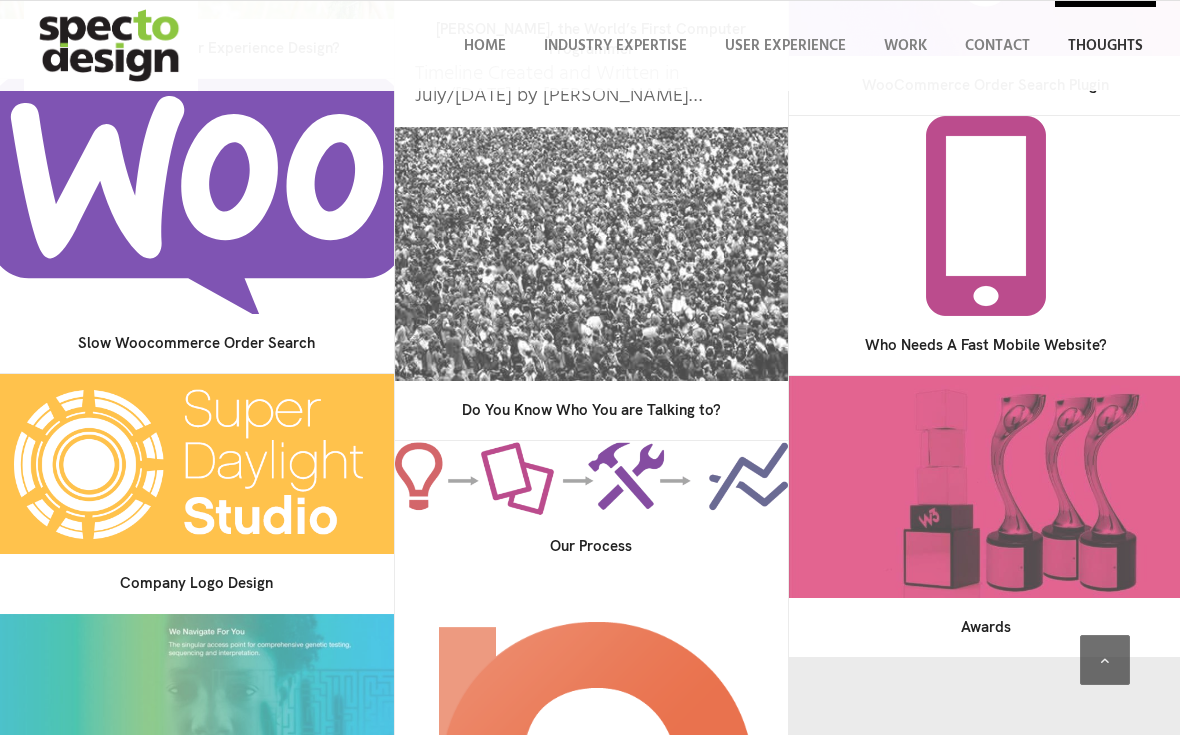 click at bounding box center [196, 196] 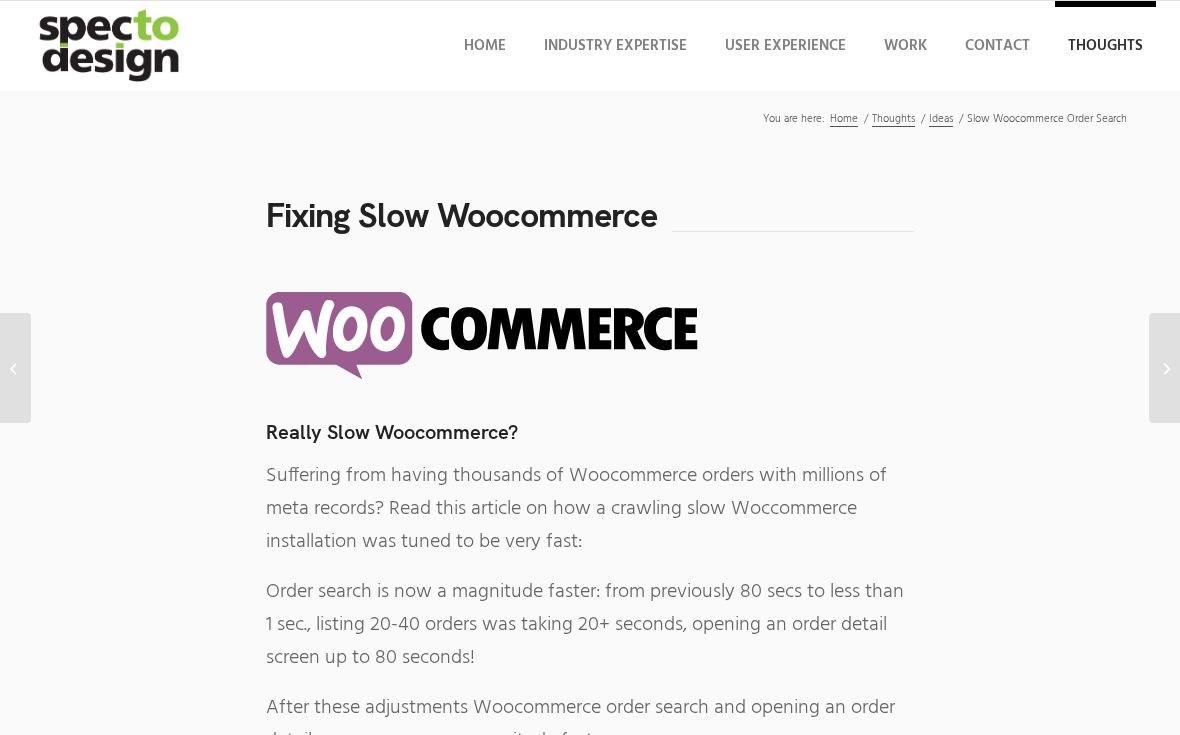scroll, scrollTop: 0, scrollLeft: 0, axis: both 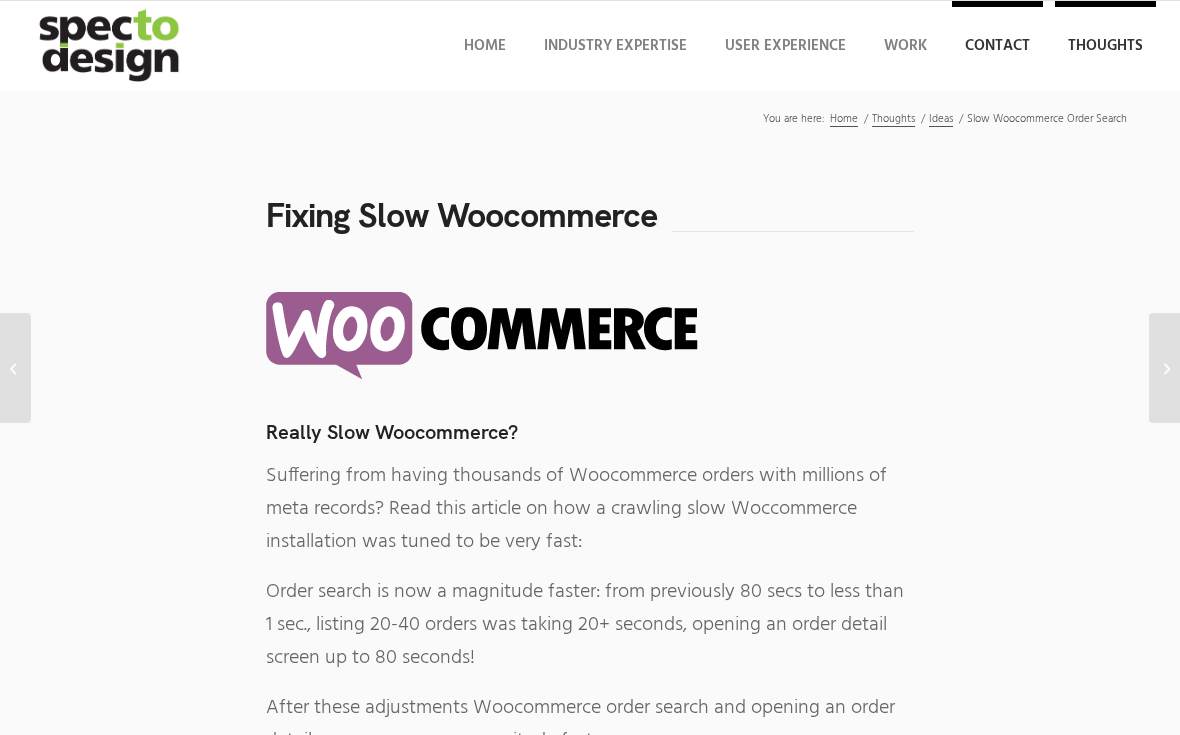 click on "Contact" at bounding box center (997, 46) 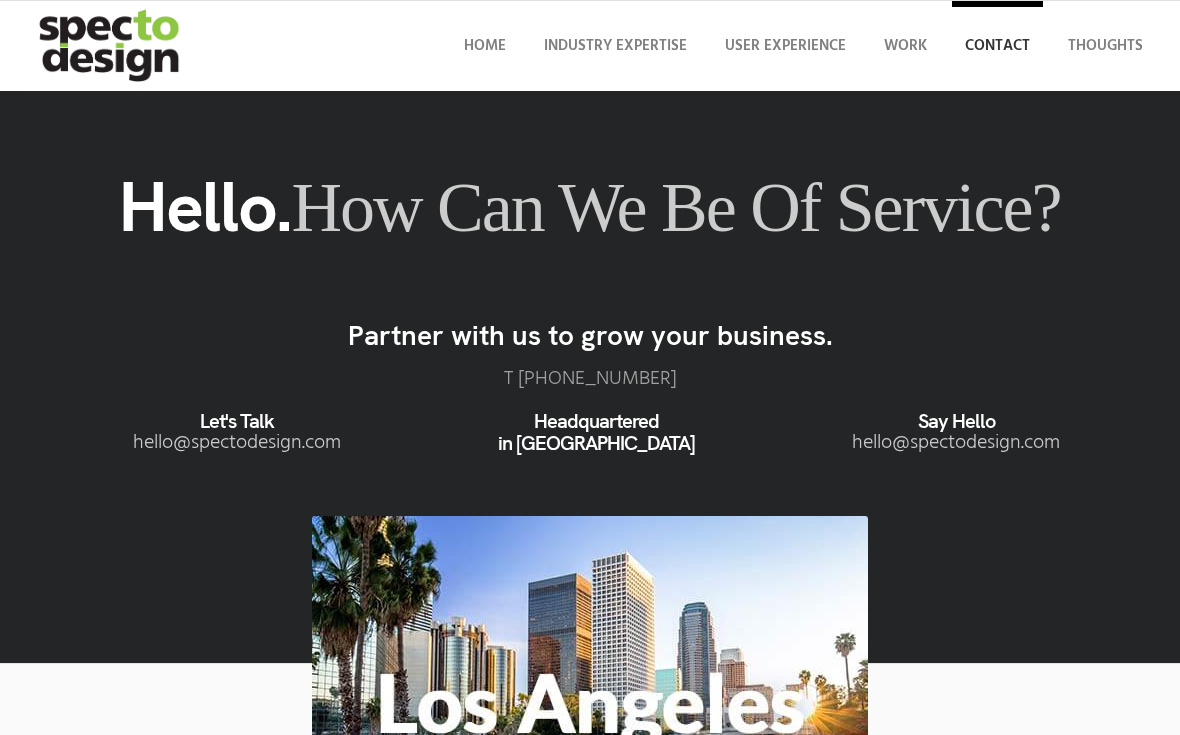 scroll, scrollTop: 0, scrollLeft: 0, axis: both 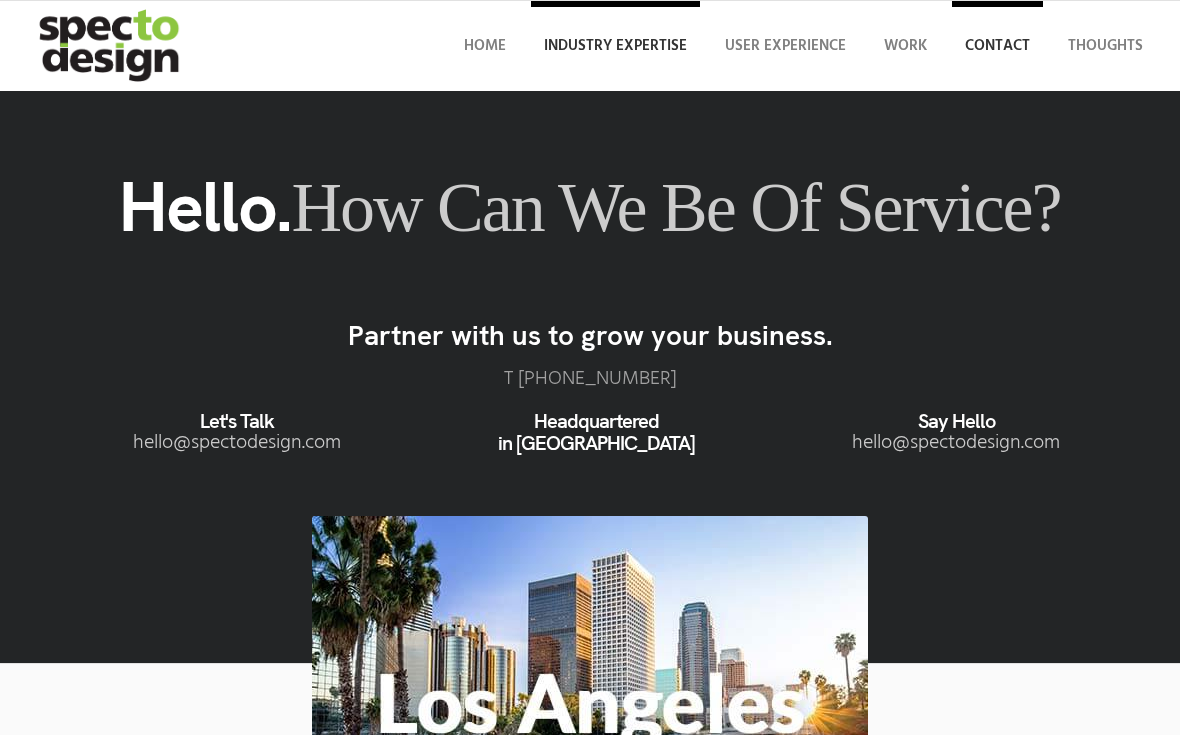 click on "Industry Expertise" at bounding box center (615, 46) 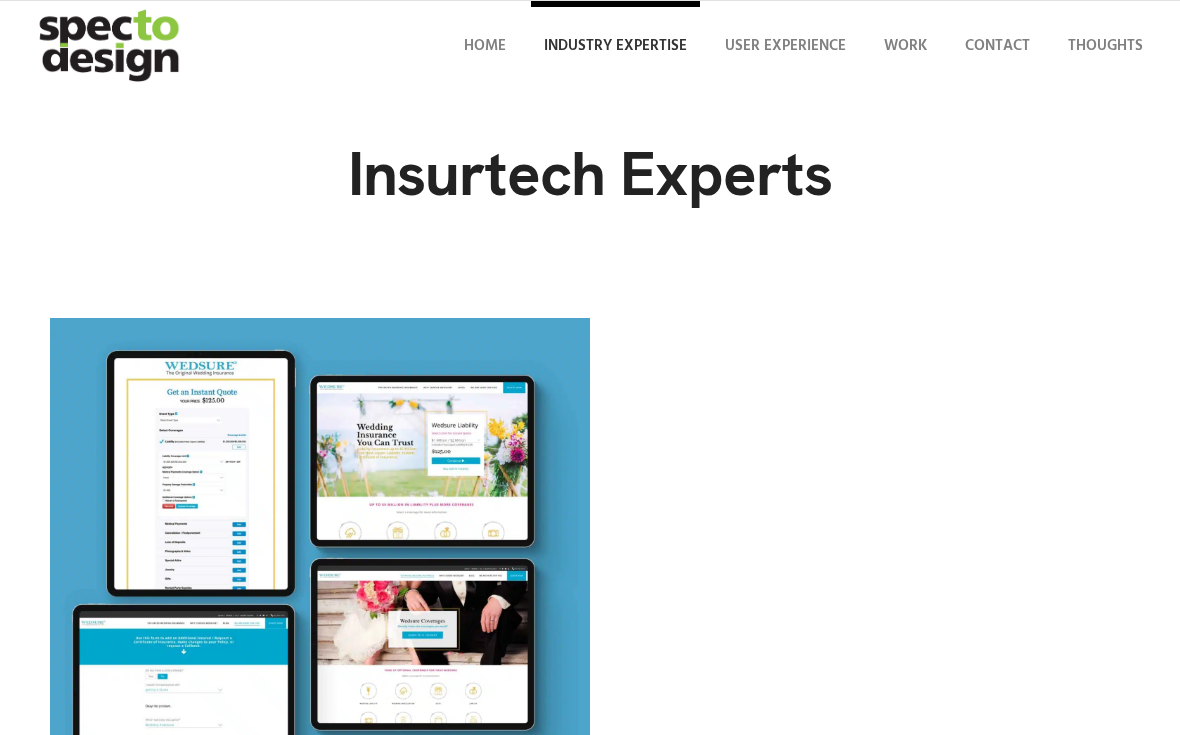 scroll, scrollTop: 0, scrollLeft: 0, axis: both 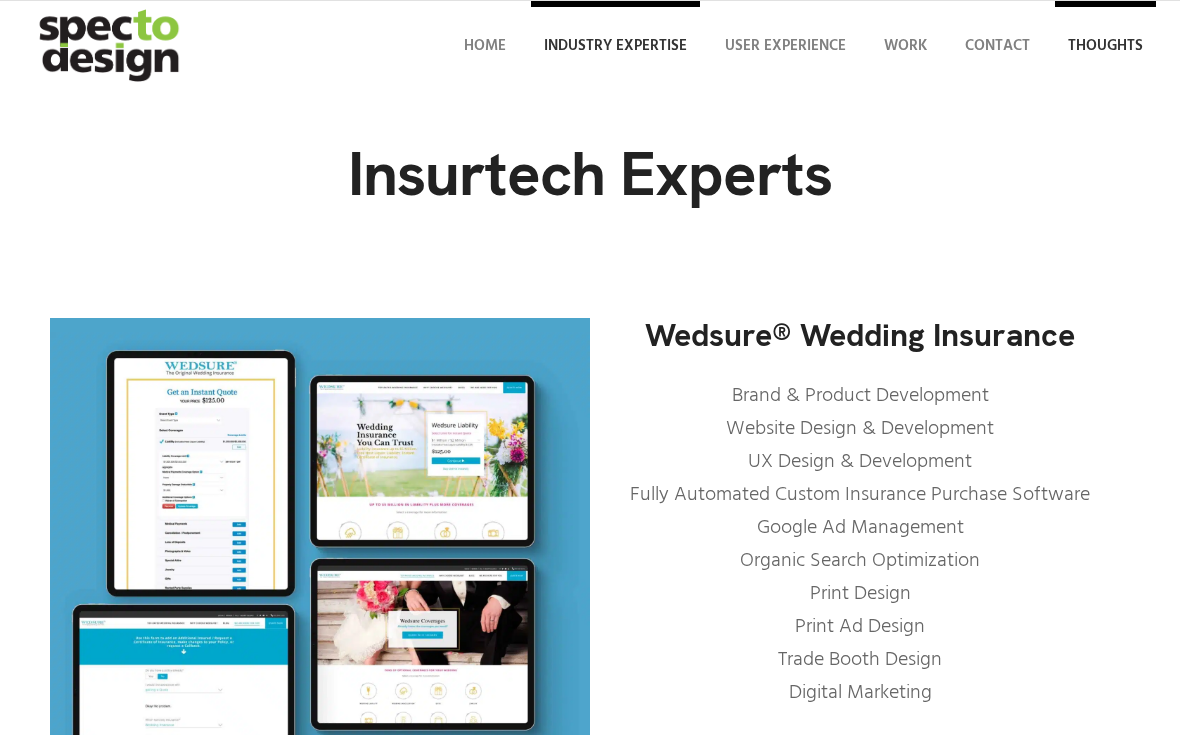 click on "Thoughts" at bounding box center (1105, 46) 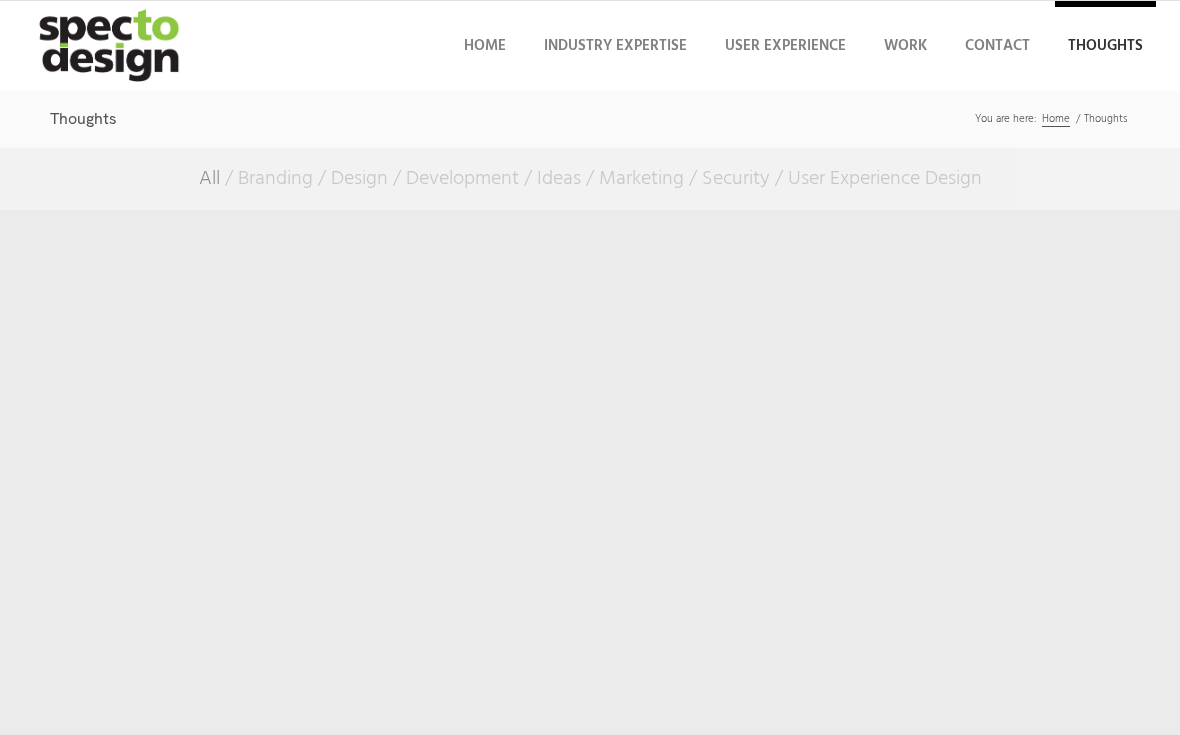 scroll, scrollTop: 0, scrollLeft: 0, axis: both 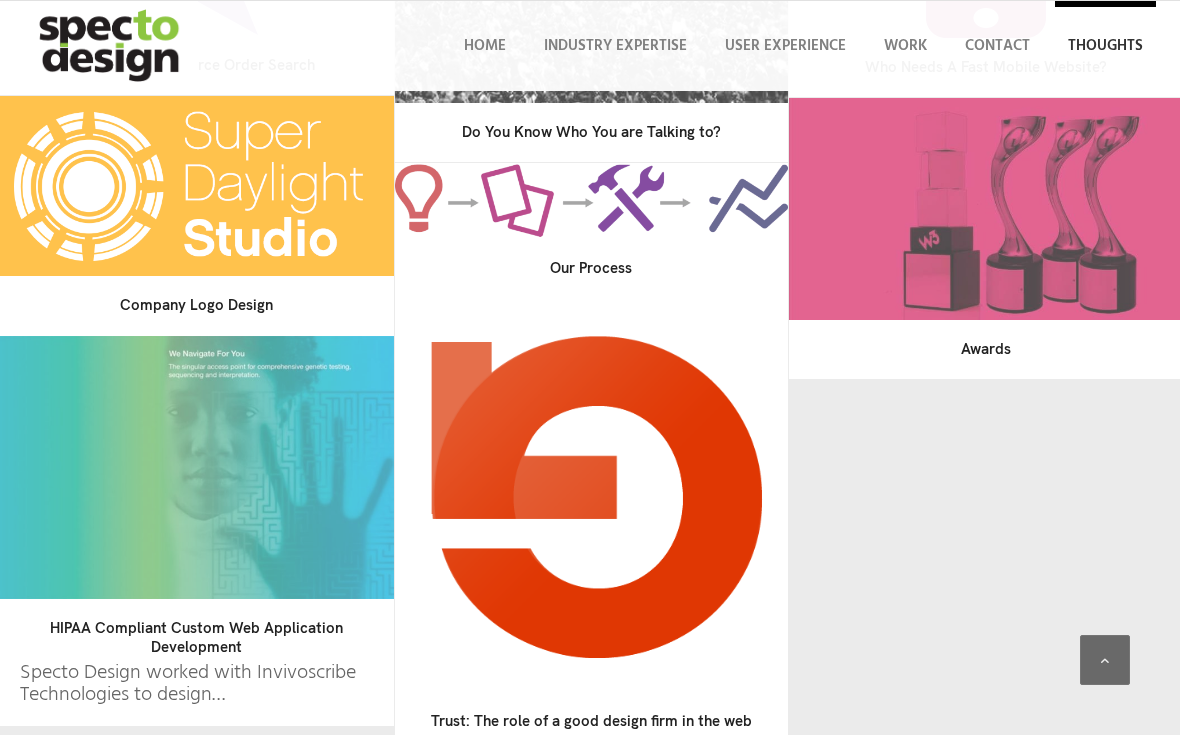 click at bounding box center [591, 495] 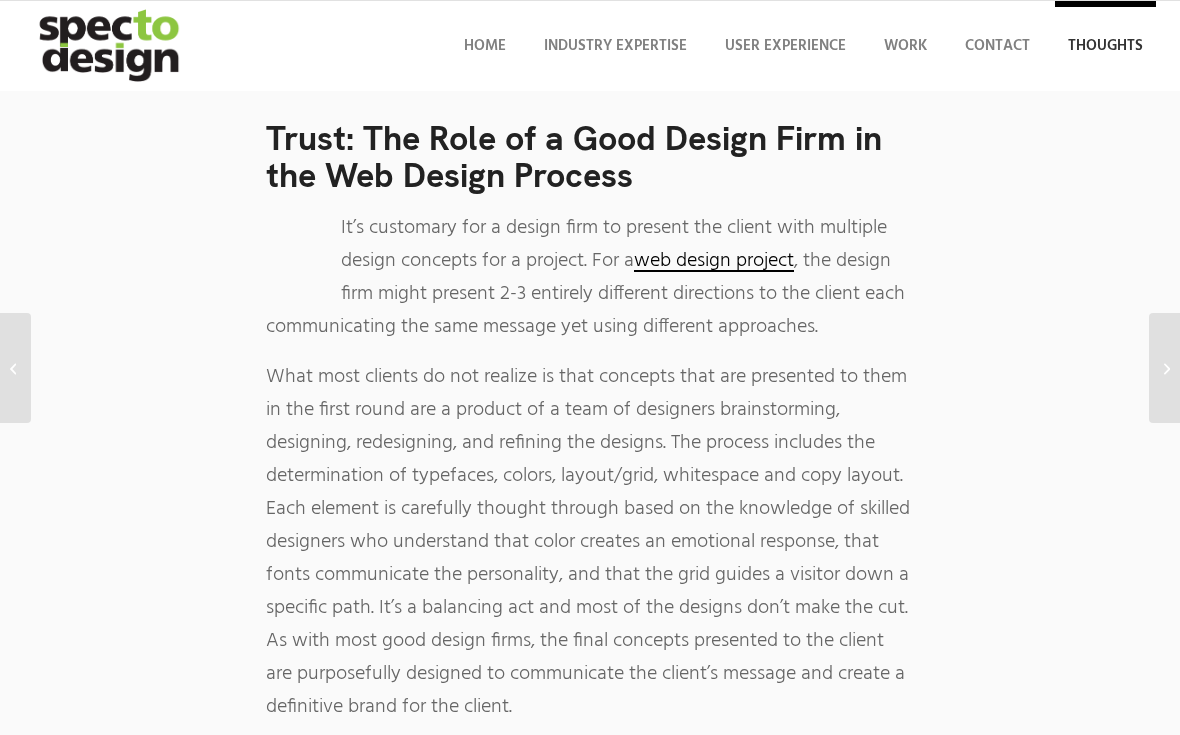 scroll, scrollTop: 0, scrollLeft: 0, axis: both 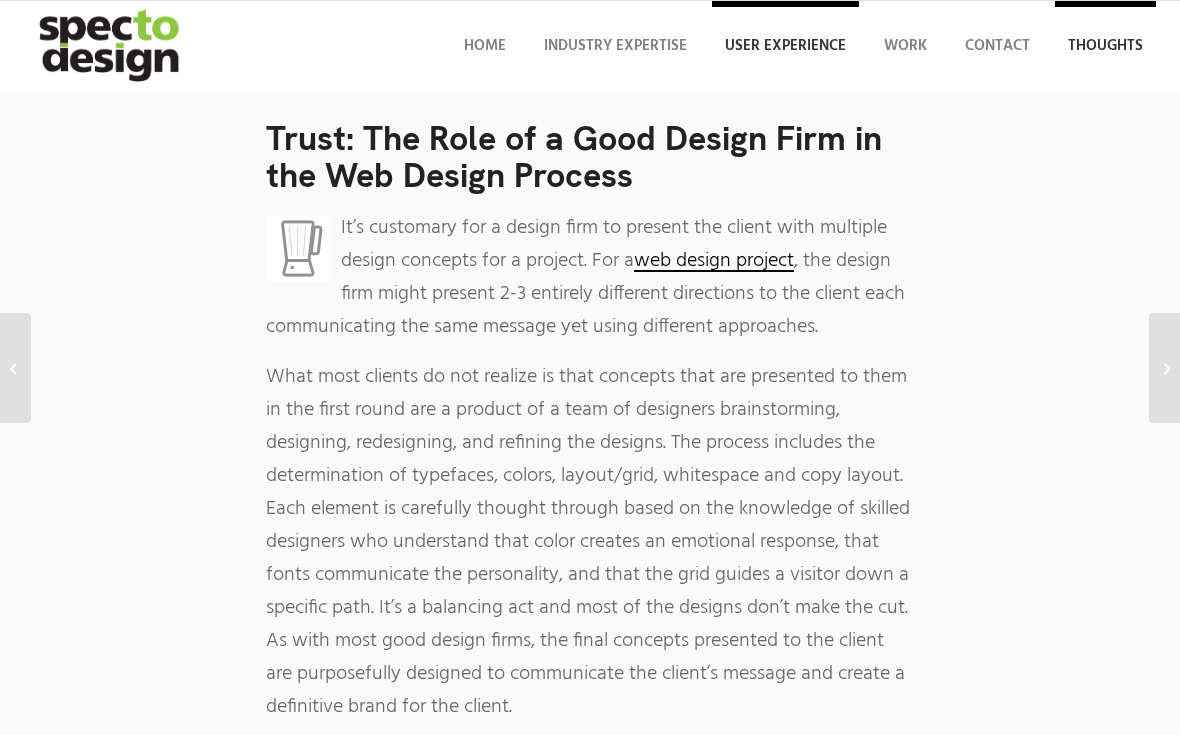 click on "User Experience" at bounding box center (785, 46) 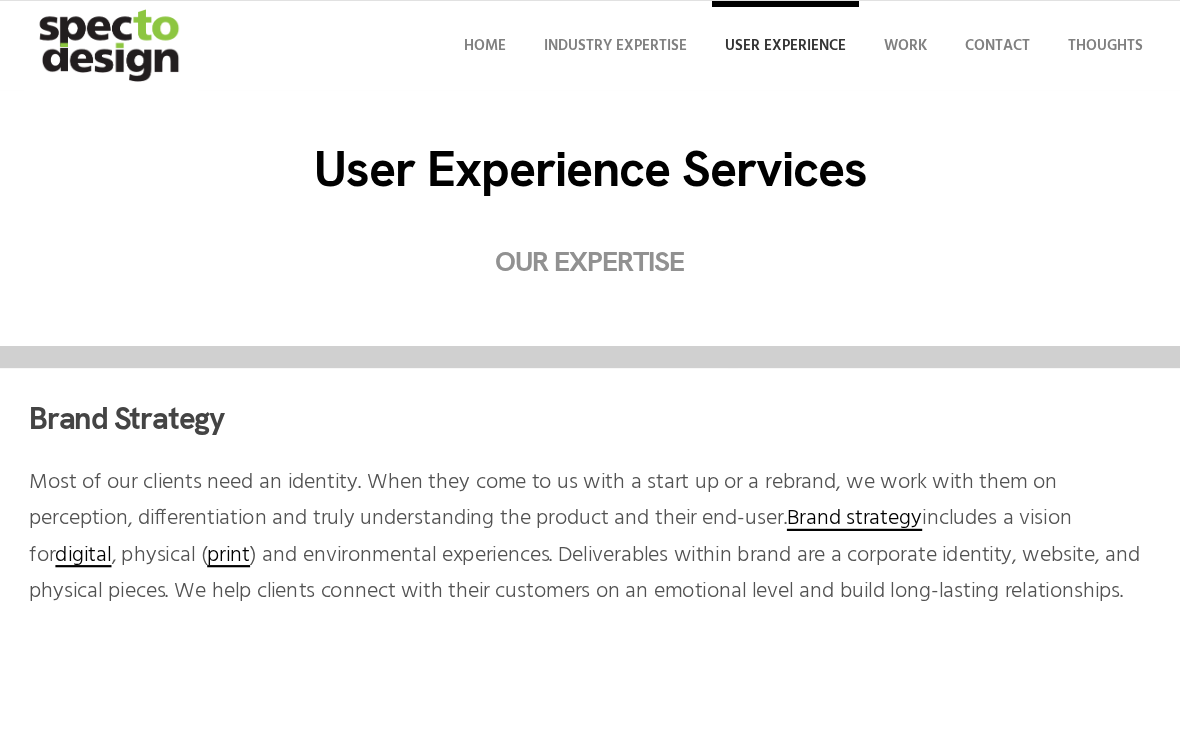 scroll, scrollTop: 0, scrollLeft: 0, axis: both 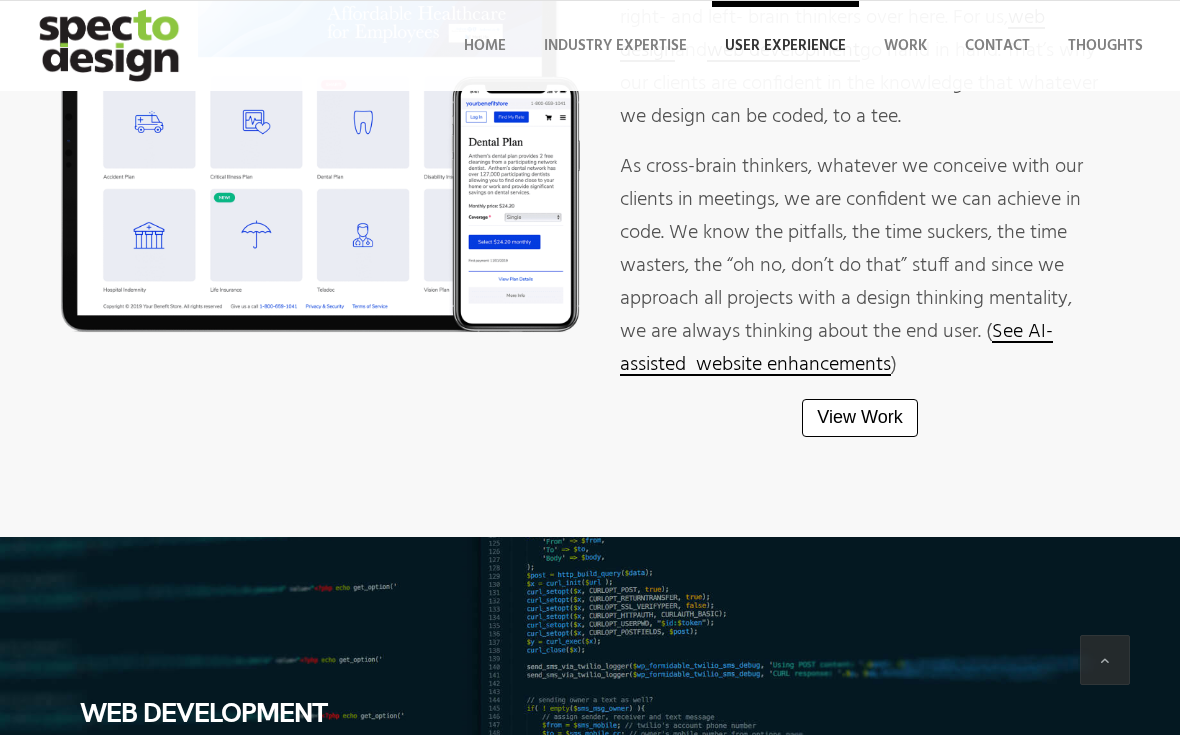 click on "View Work" at bounding box center (860, 417) 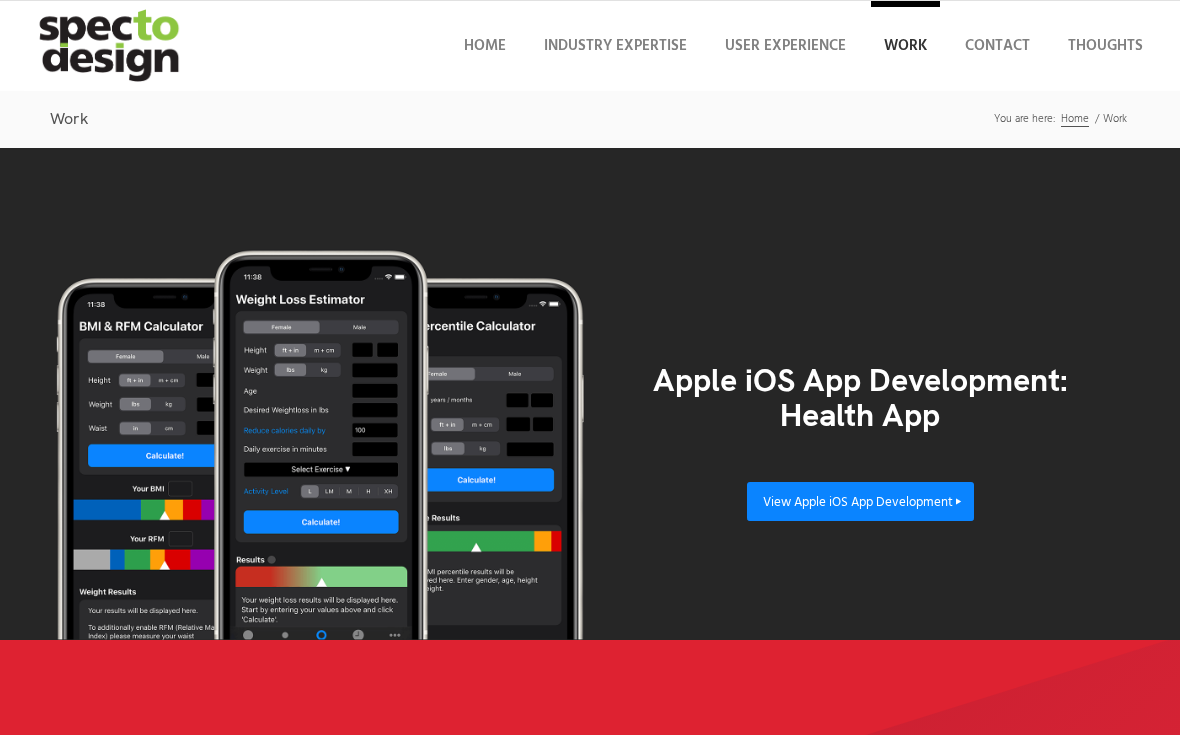 scroll, scrollTop: 0, scrollLeft: 0, axis: both 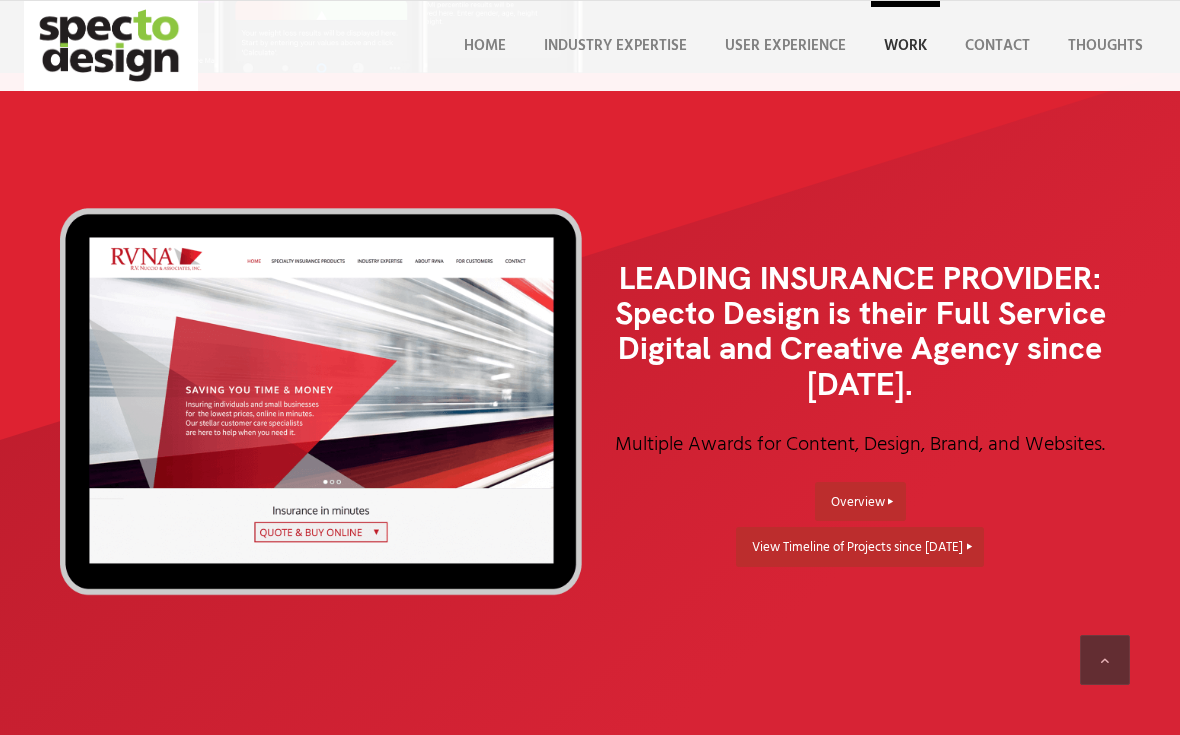 click on "LEADING INSURANCE PROVIDER: Specto Design is their Full Service Digital and Creative Agency since [DATE].
Multiple Awards for Content, Design, Brand, and Websites.
Overview
View Timeline of Projects since [DATE]" at bounding box center (590, 416) 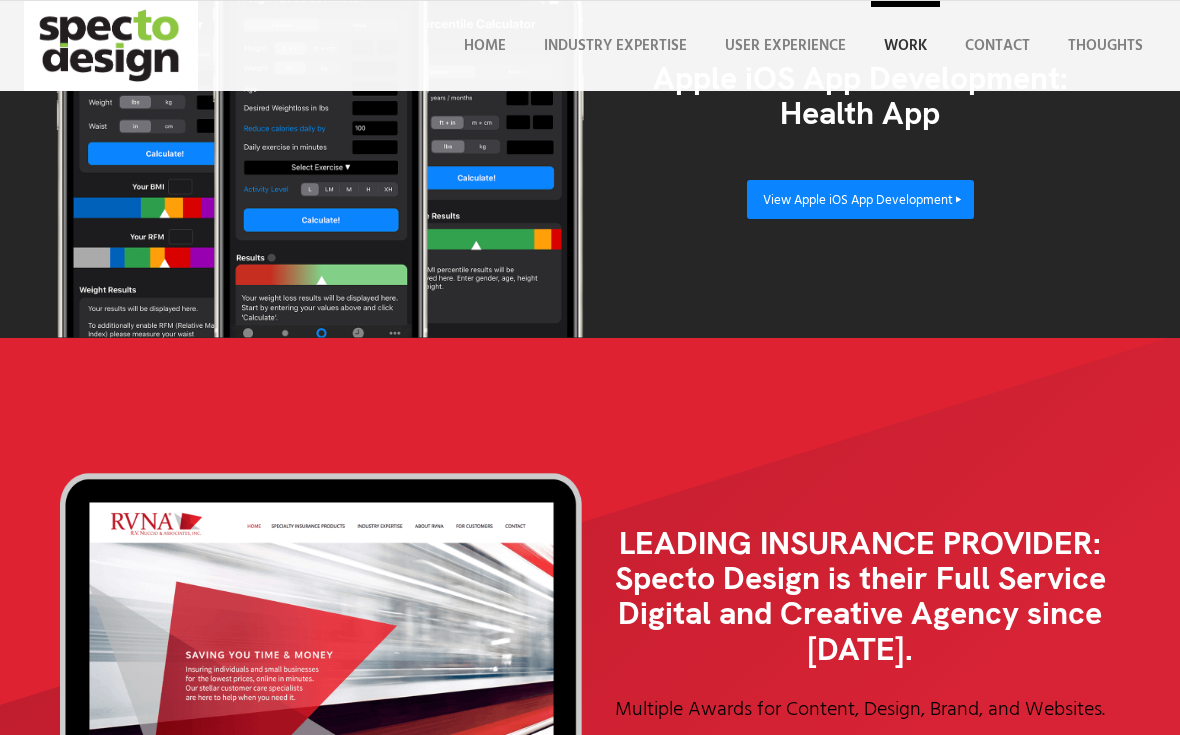 scroll, scrollTop: 0, scrollLeft: 0, axis: both 